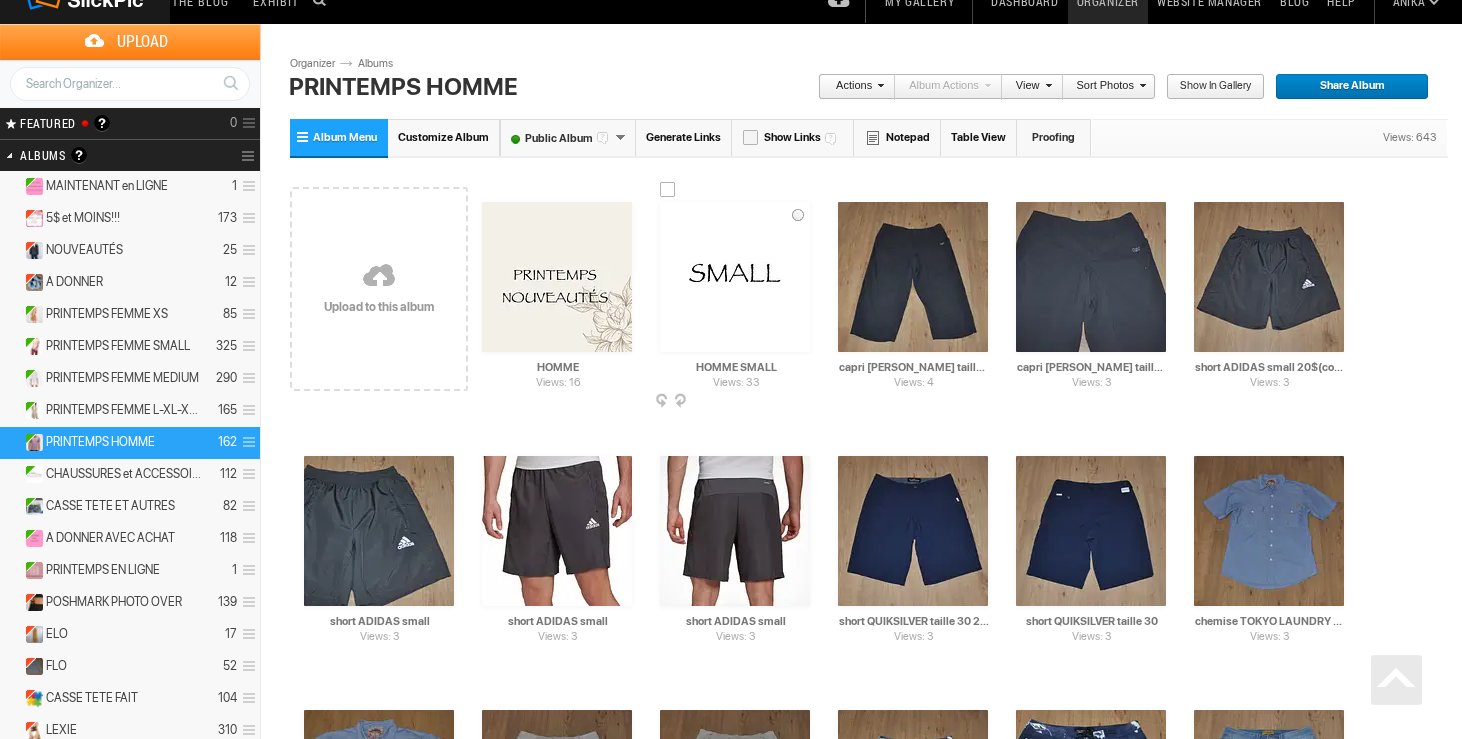 scroll, scrollTop: 0, scrollLeft: 0, axis: both 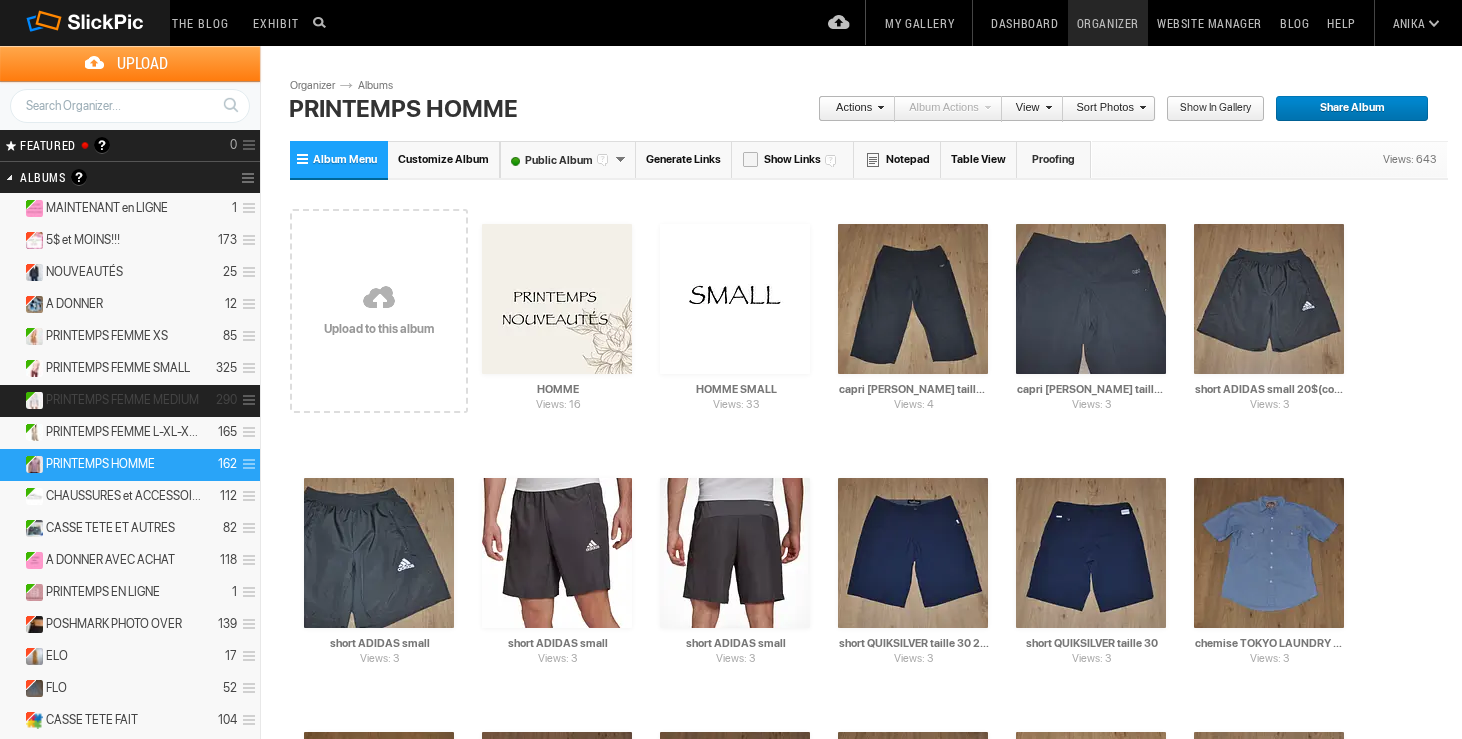 click on "PRINTEMPS FEMME MEDIUM" at bounding box center (122, 400) 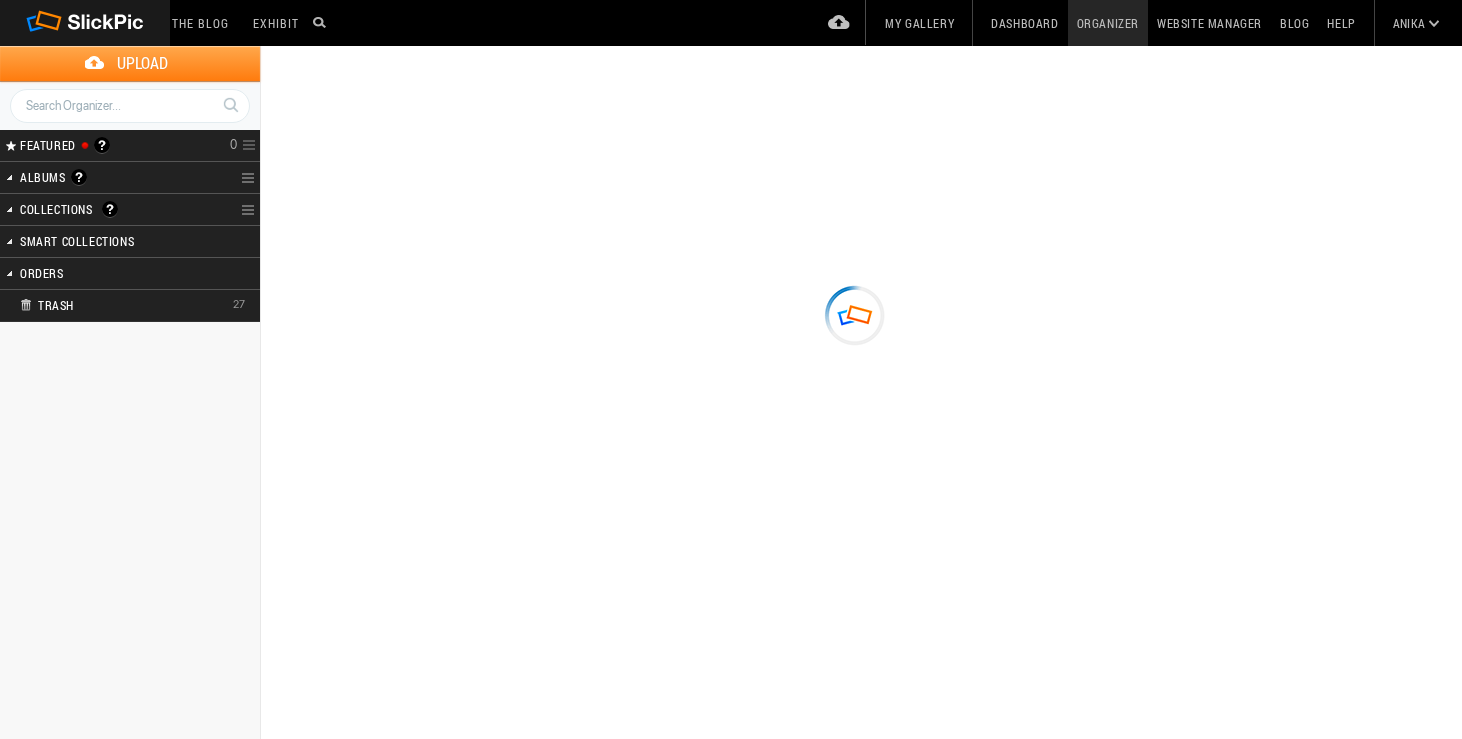 scroll, scrollTop: 0, scrollLeft: 0, axis: both 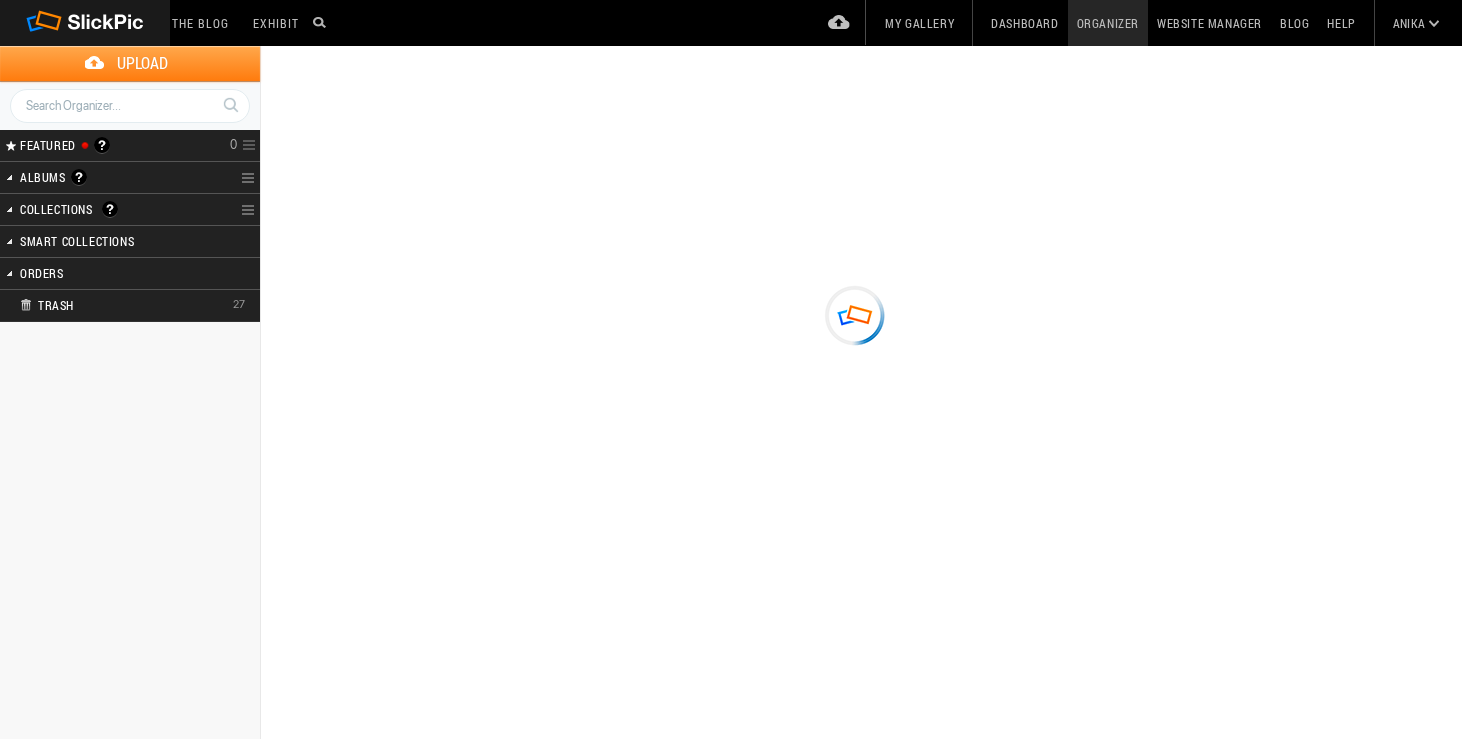 type on "PRINTEMPS FEMME MEDIUM" 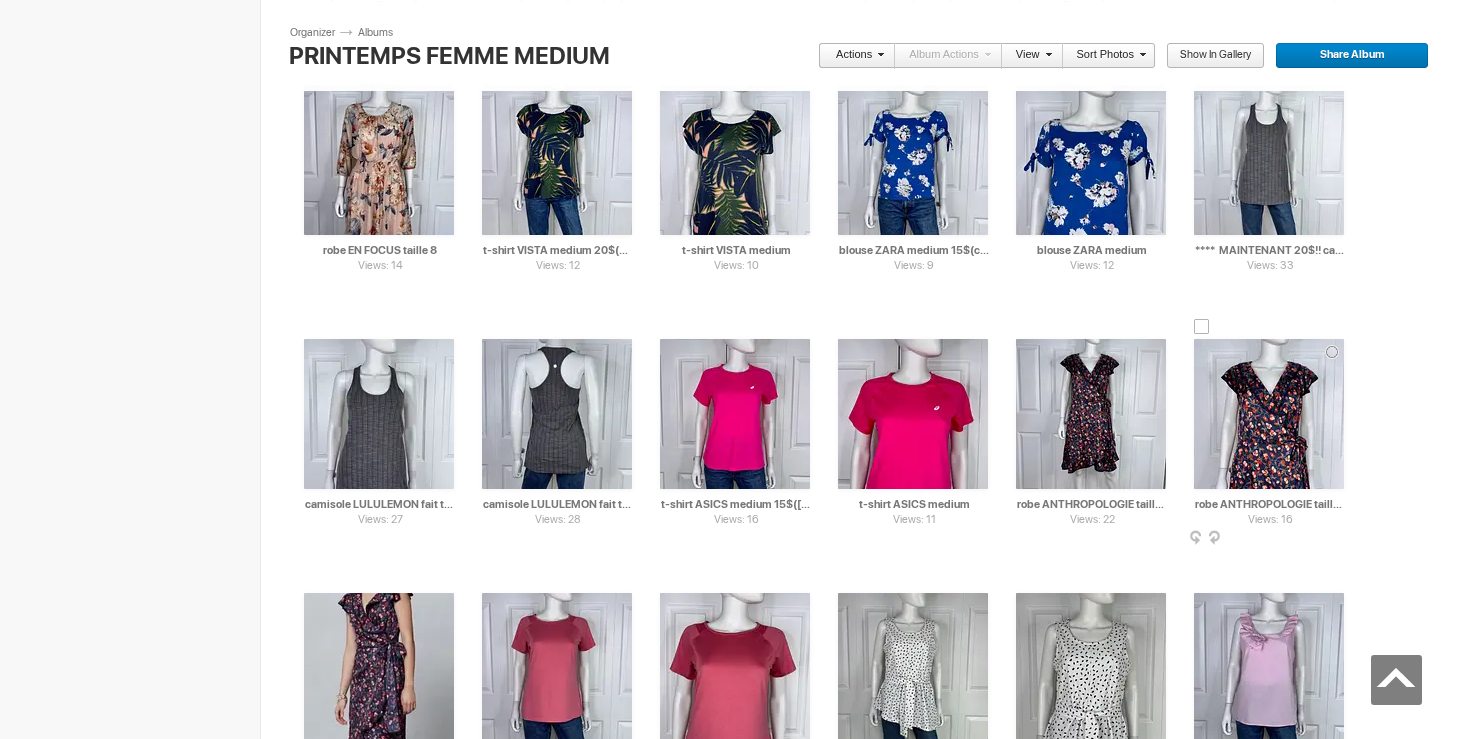 scroll, scrollTop: 1804, scrollLeft: 0, axis: vertical 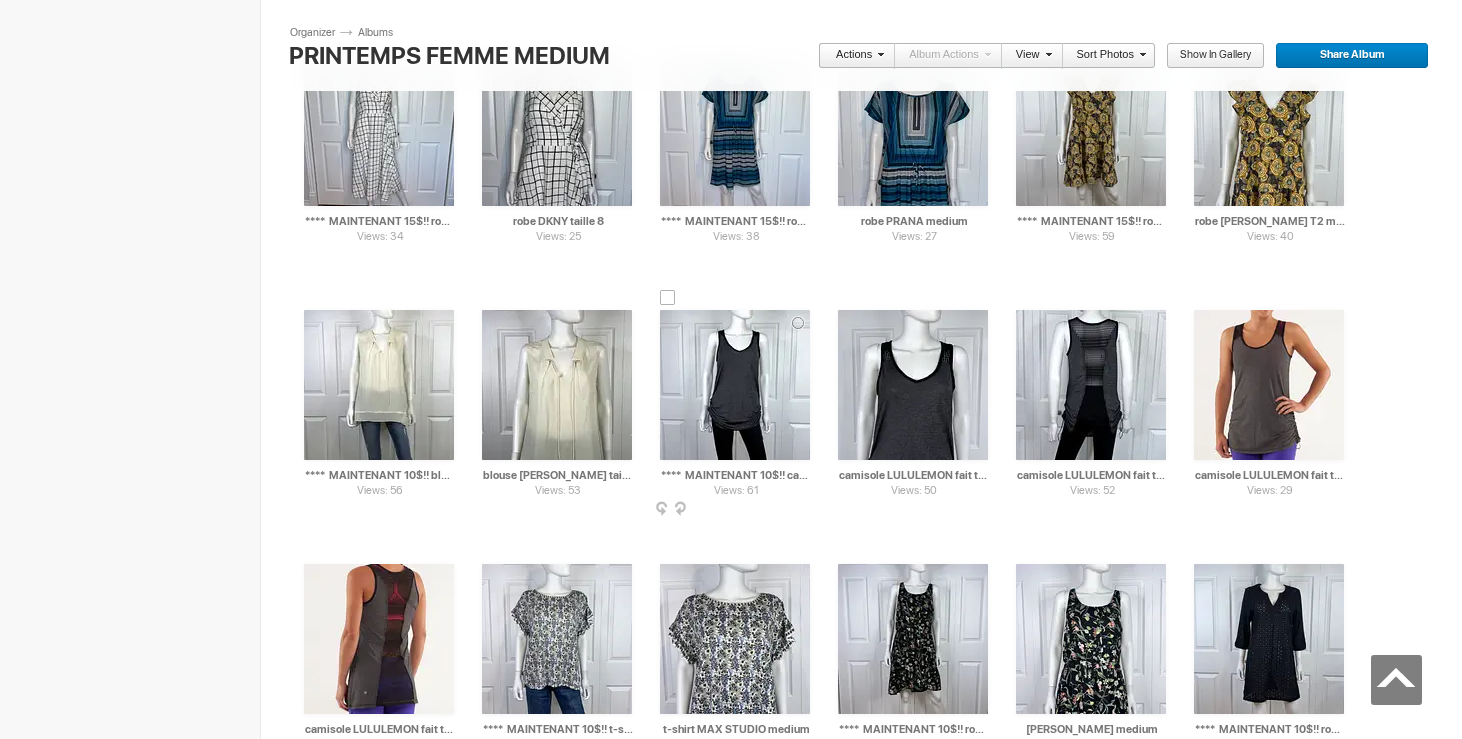 click at bounding box center [668, 298] 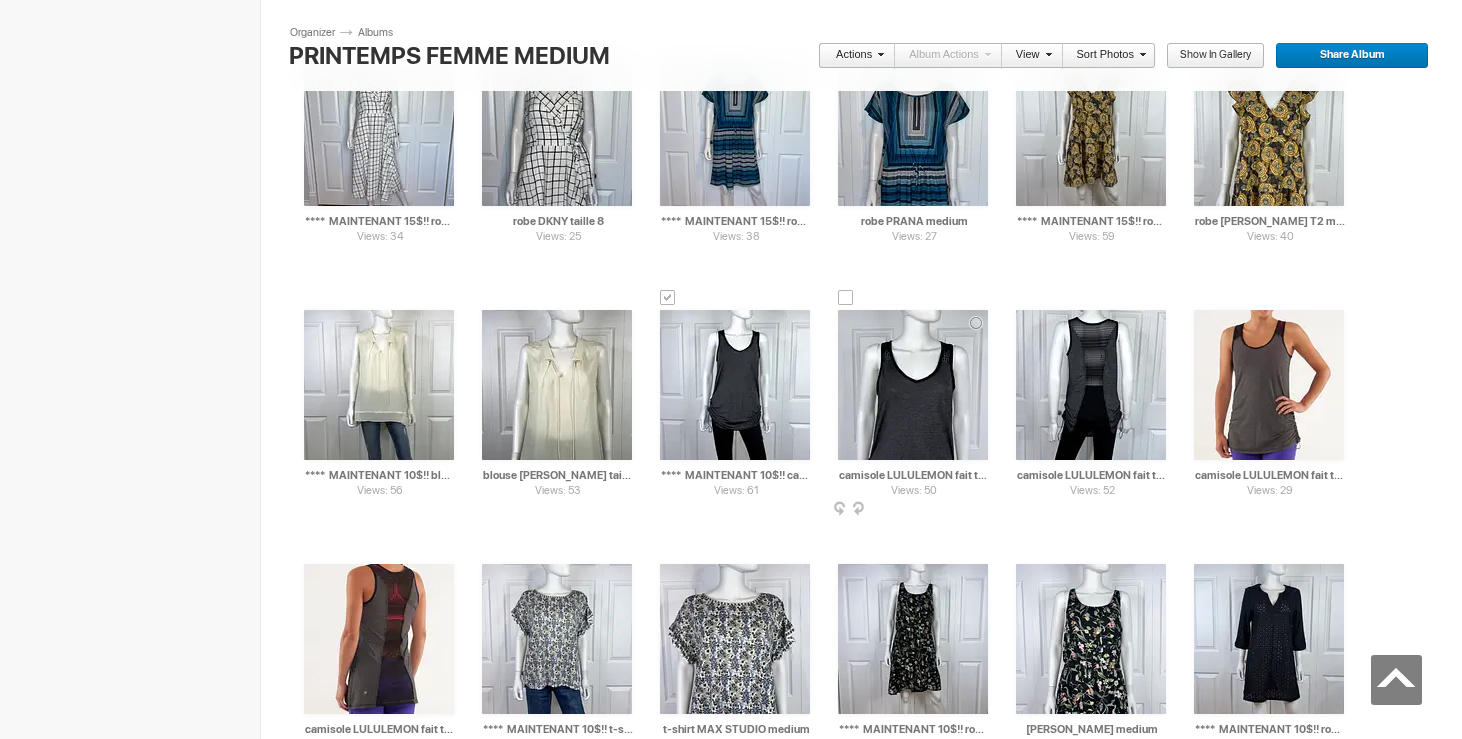 click at bounding box center (846, 298) 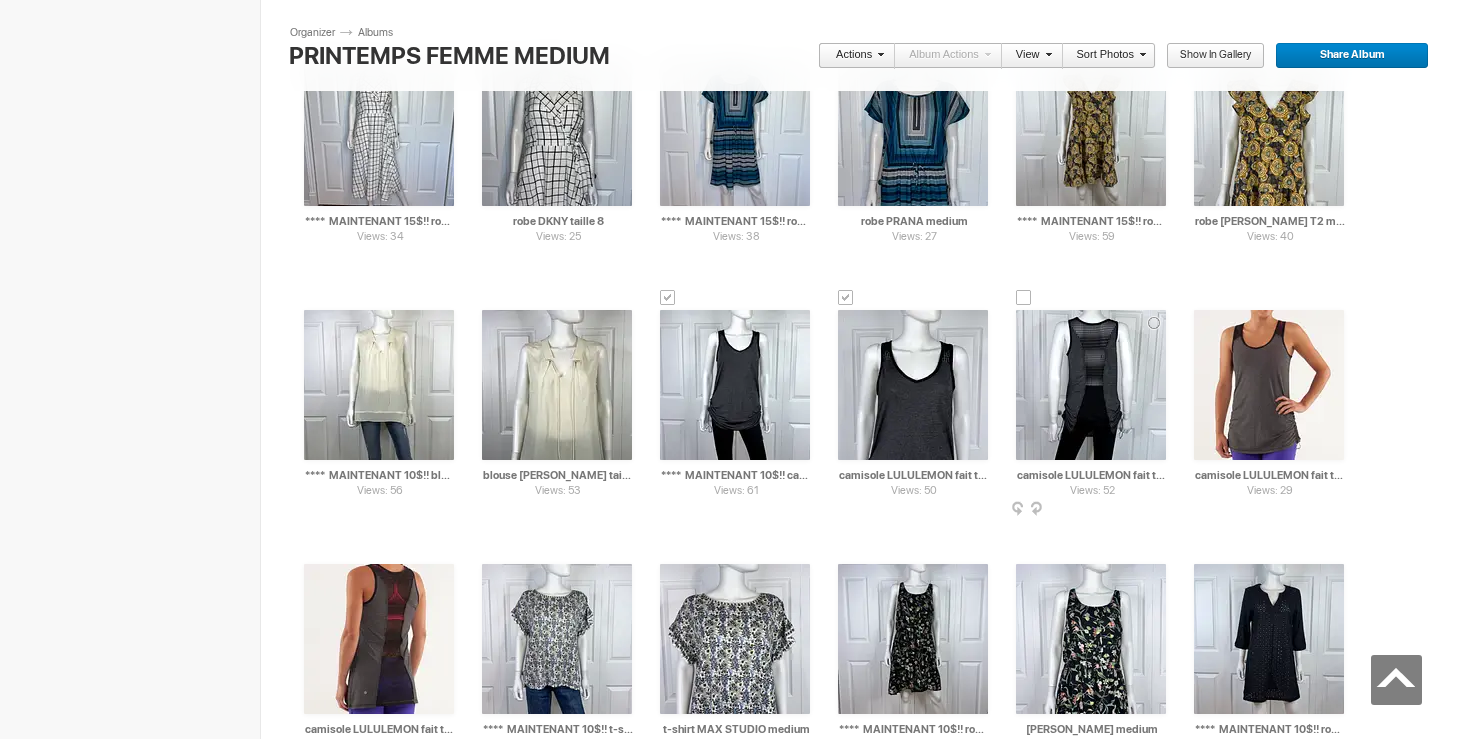 click at bounding box center (1024, 298) 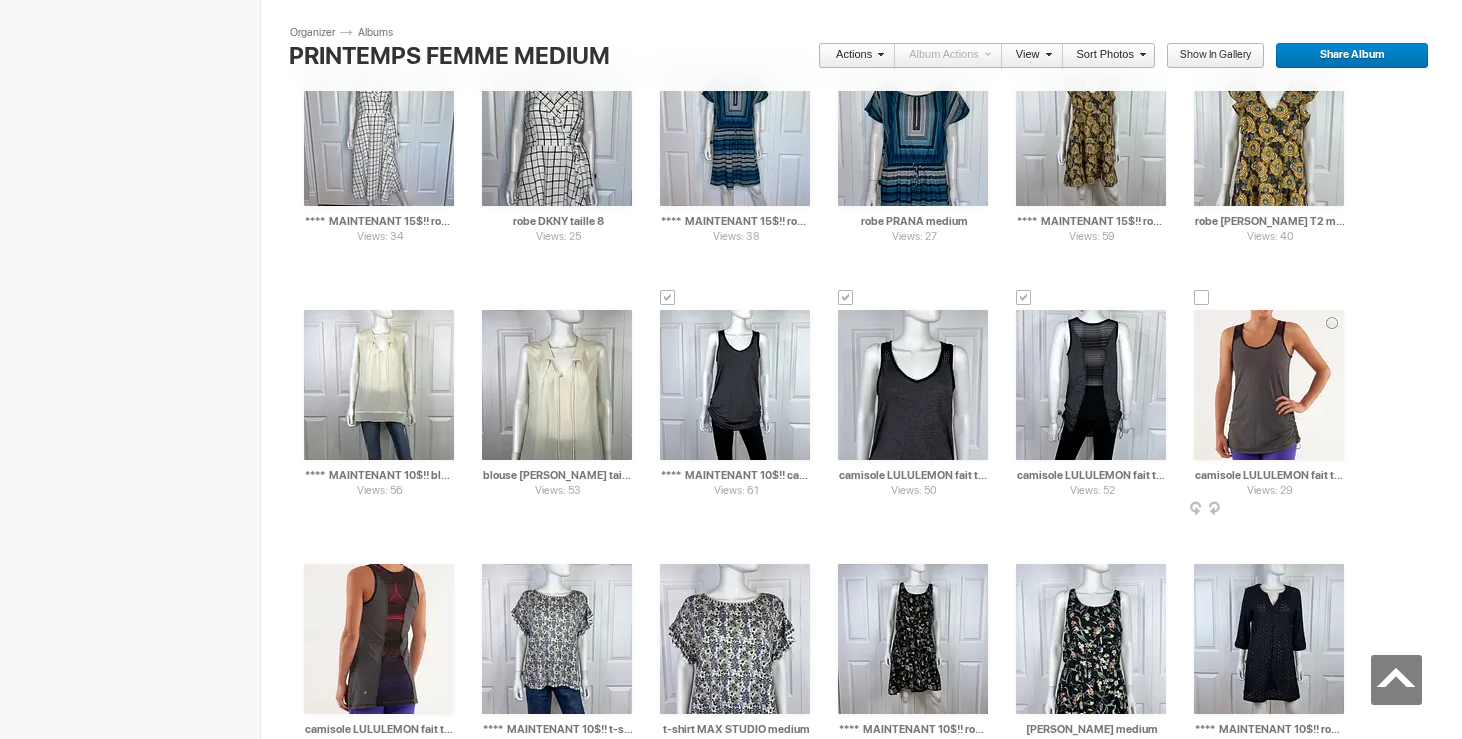 click at bounding box center [1202, 298] 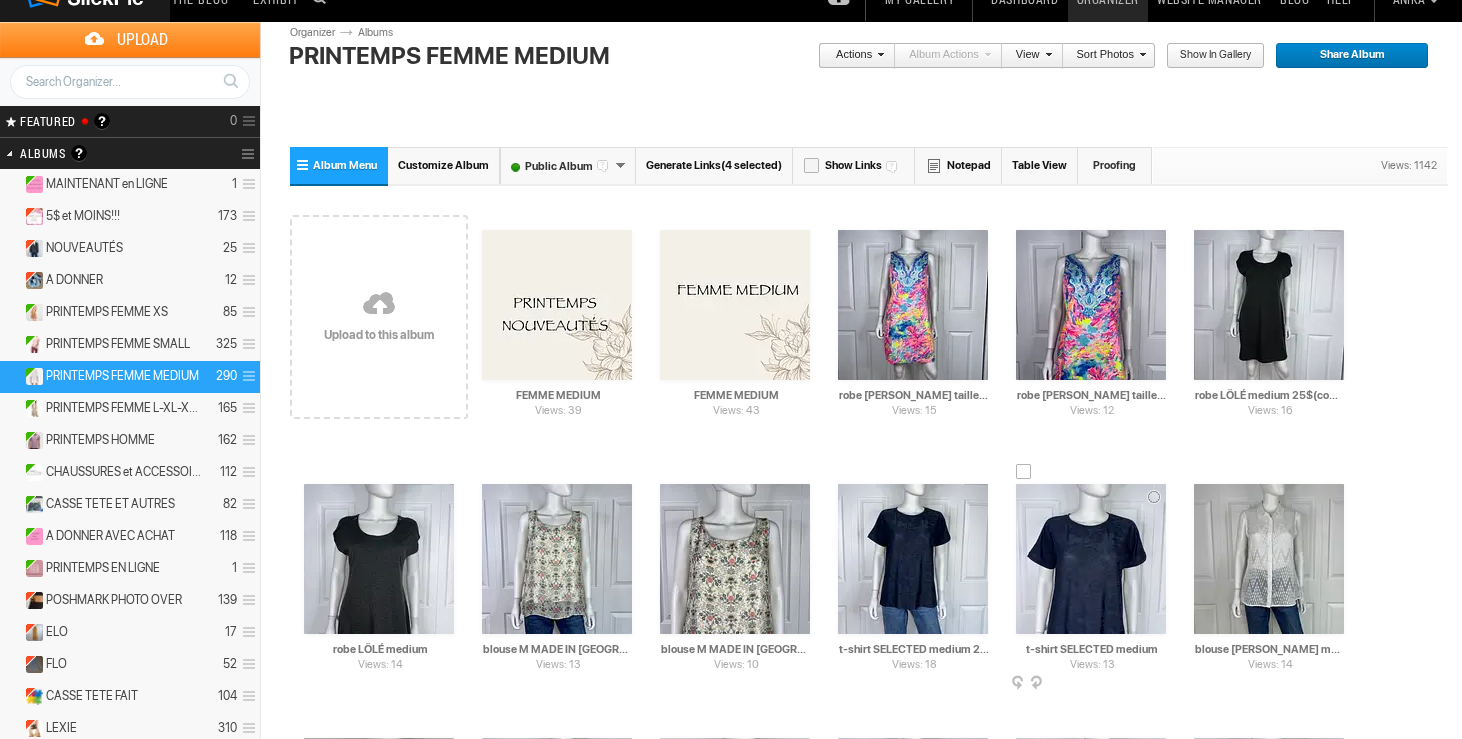 scroll, scrollTop: 0, scrollLeft: 0, axis: both 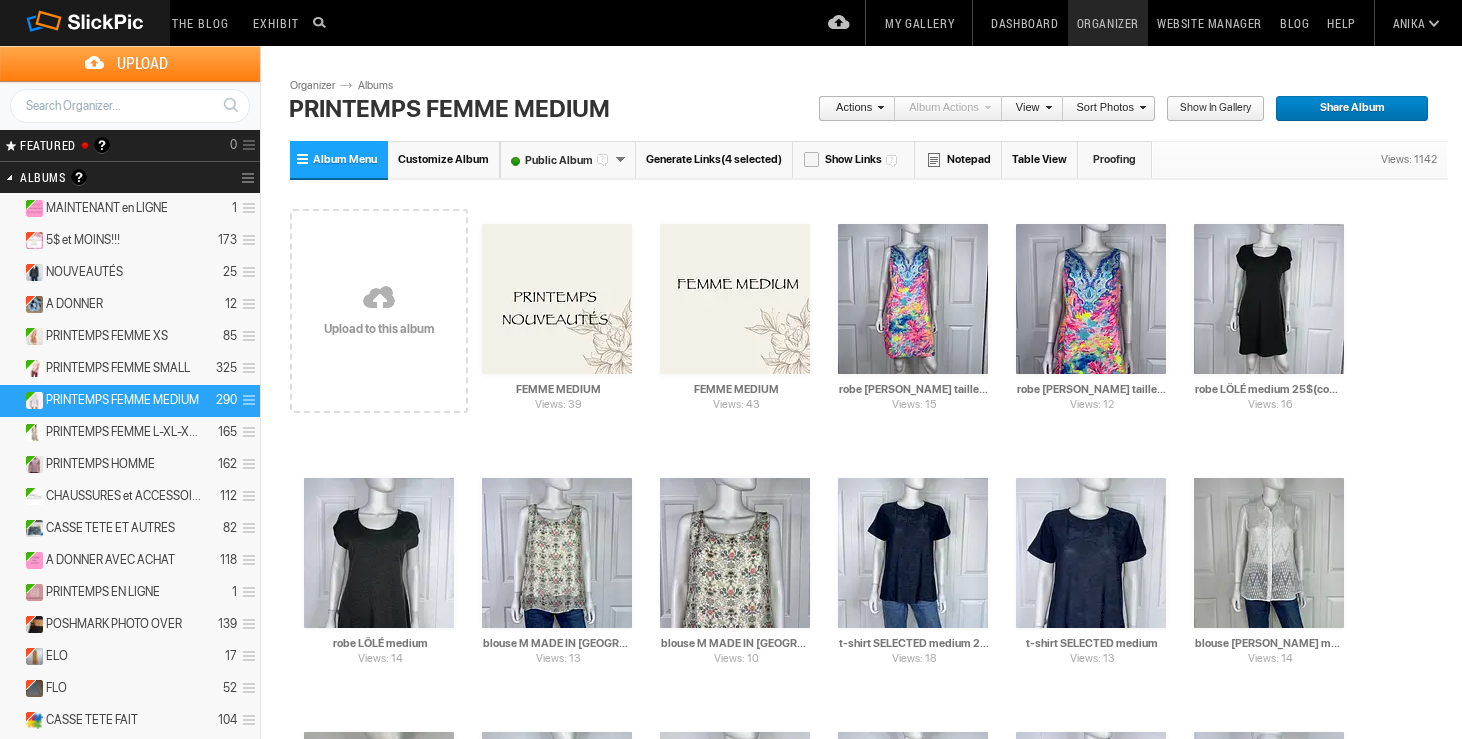 click on "Actions" at bounding box center [851, 109] 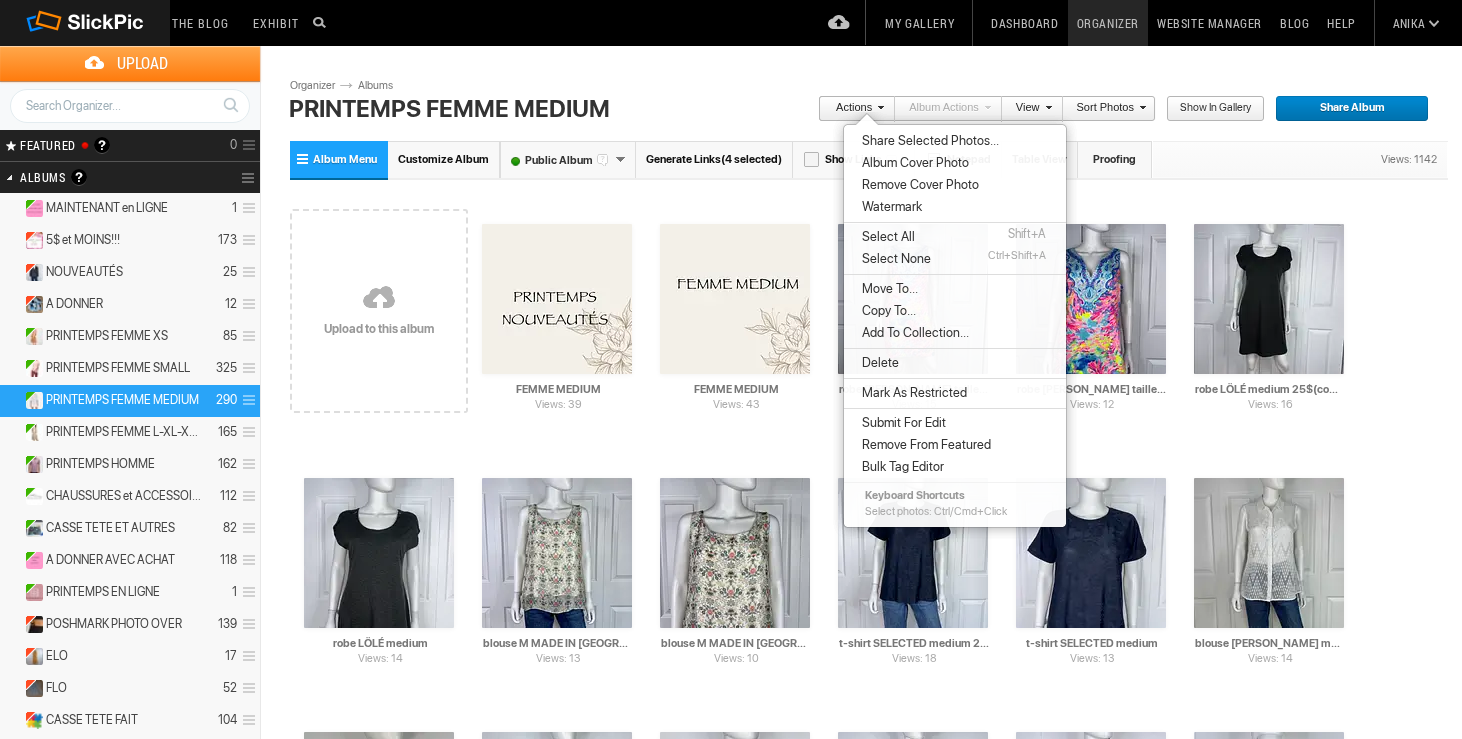 click on "Move To..." at bounding box center (887, 289) 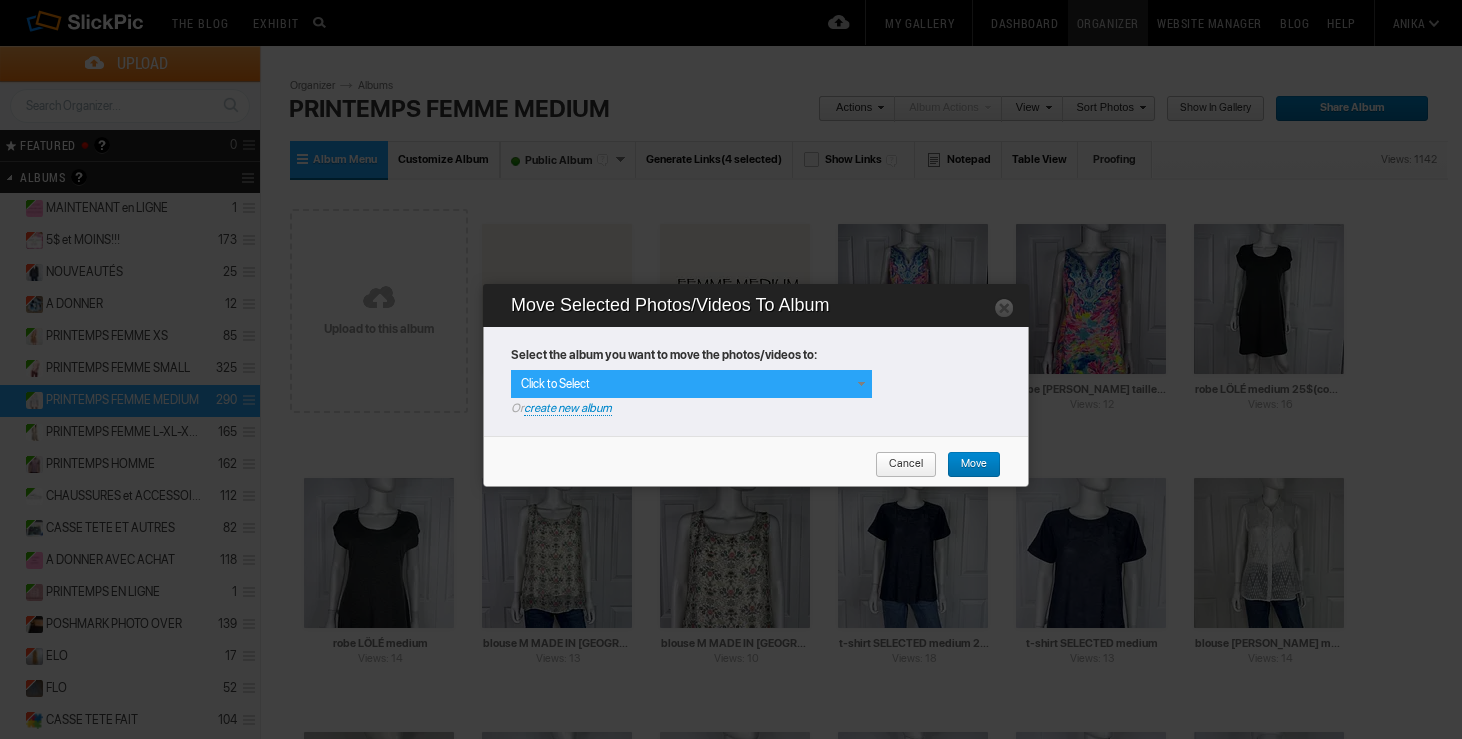 click on "Click to Select" at bounding box center [691, 384] 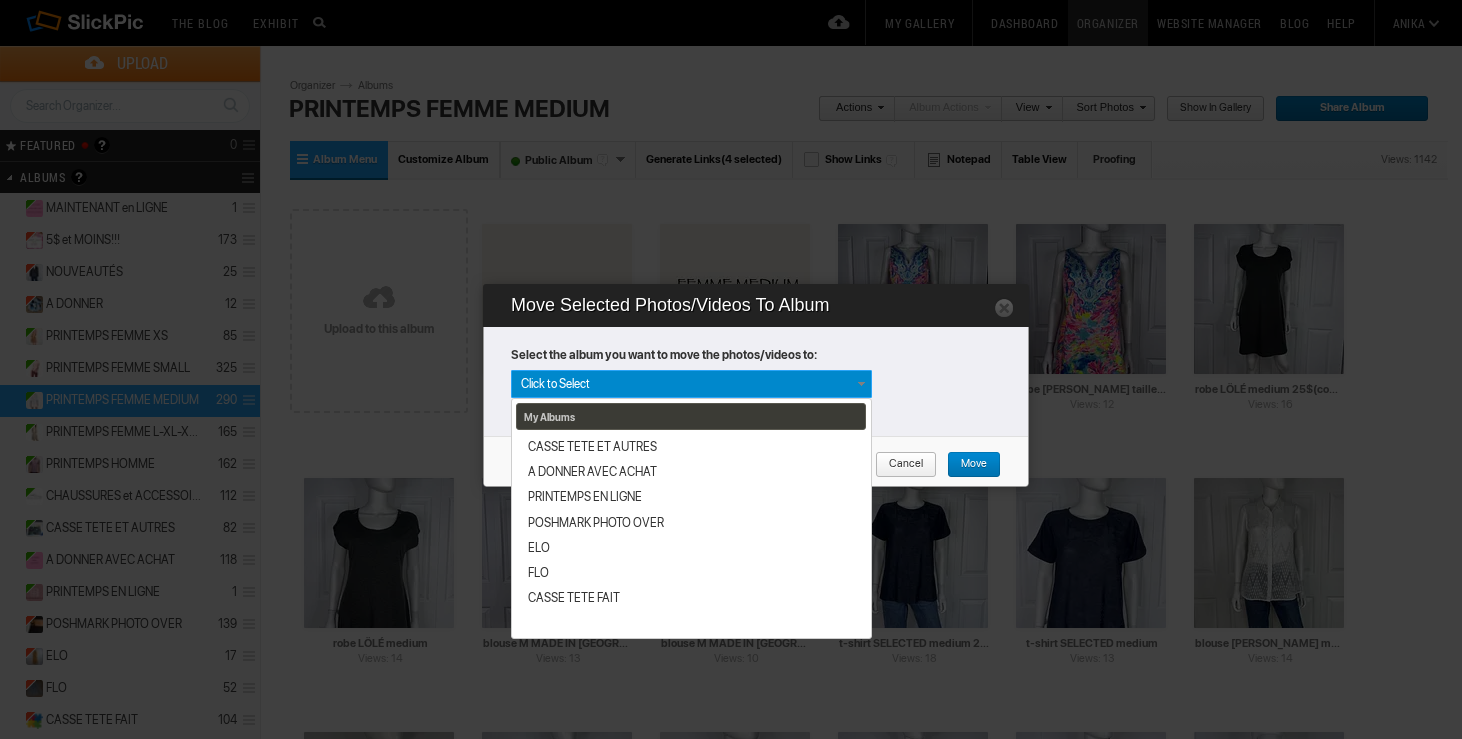 scroll, scrollTop: 365, scrollLeft: 0, axis: vertical 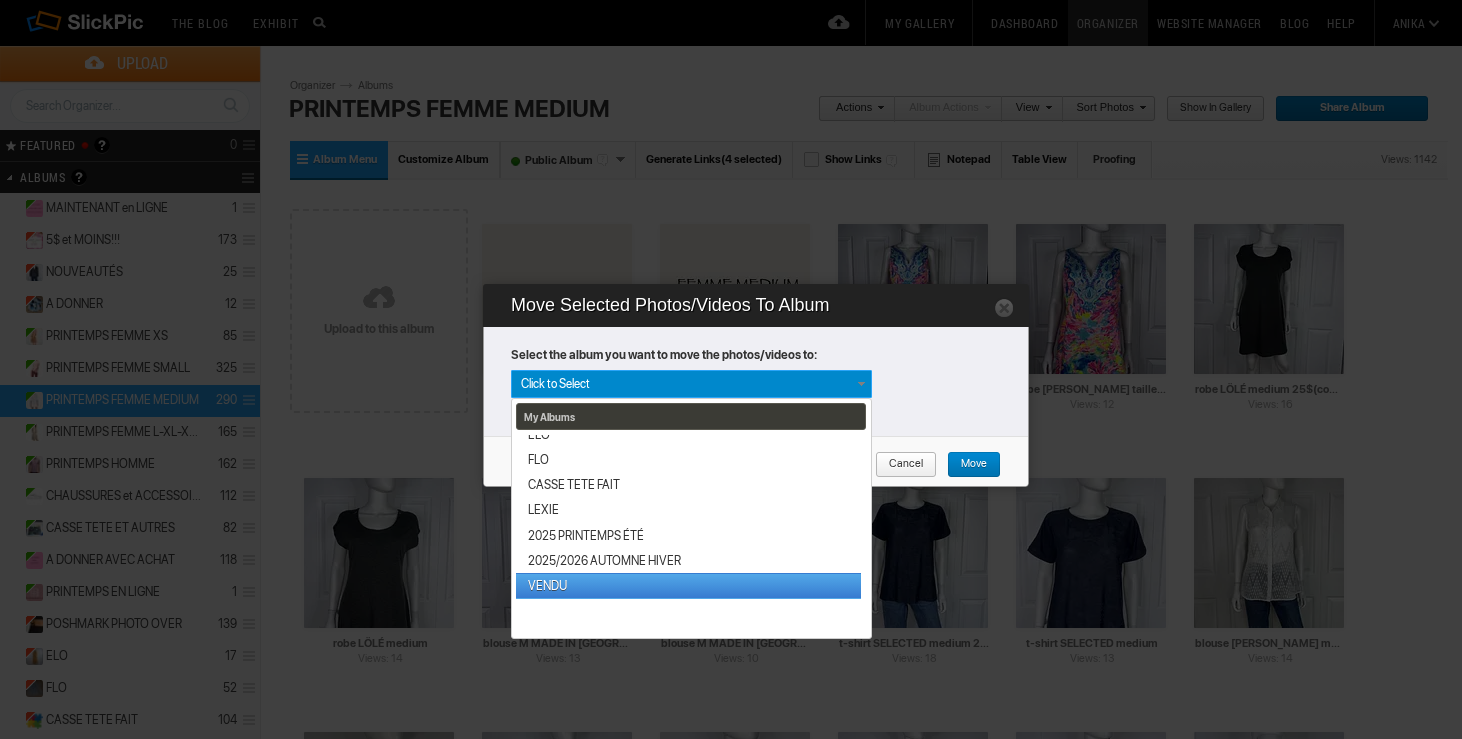 click on "VENDU" at bounding box center (688, 585) 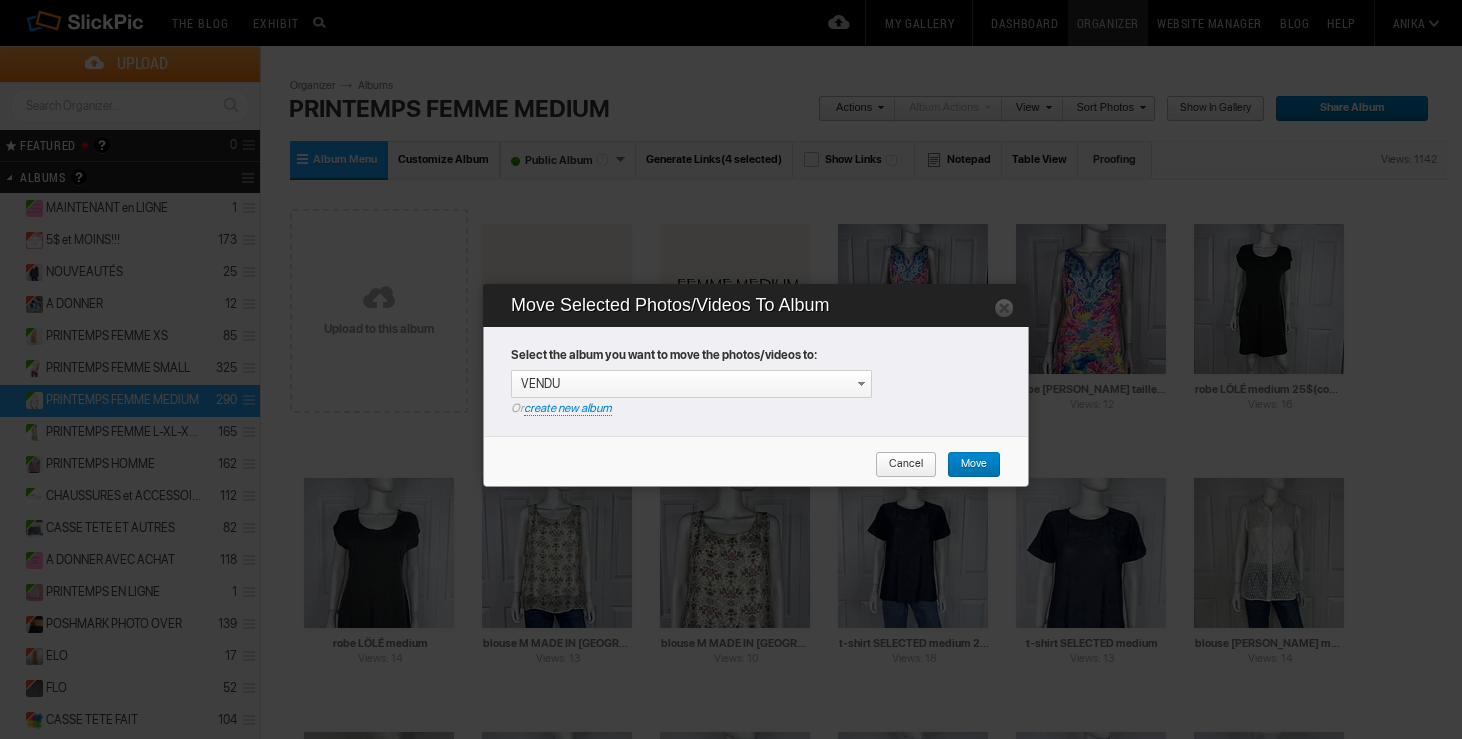 click on "Move" at bounding box center [967, 465] 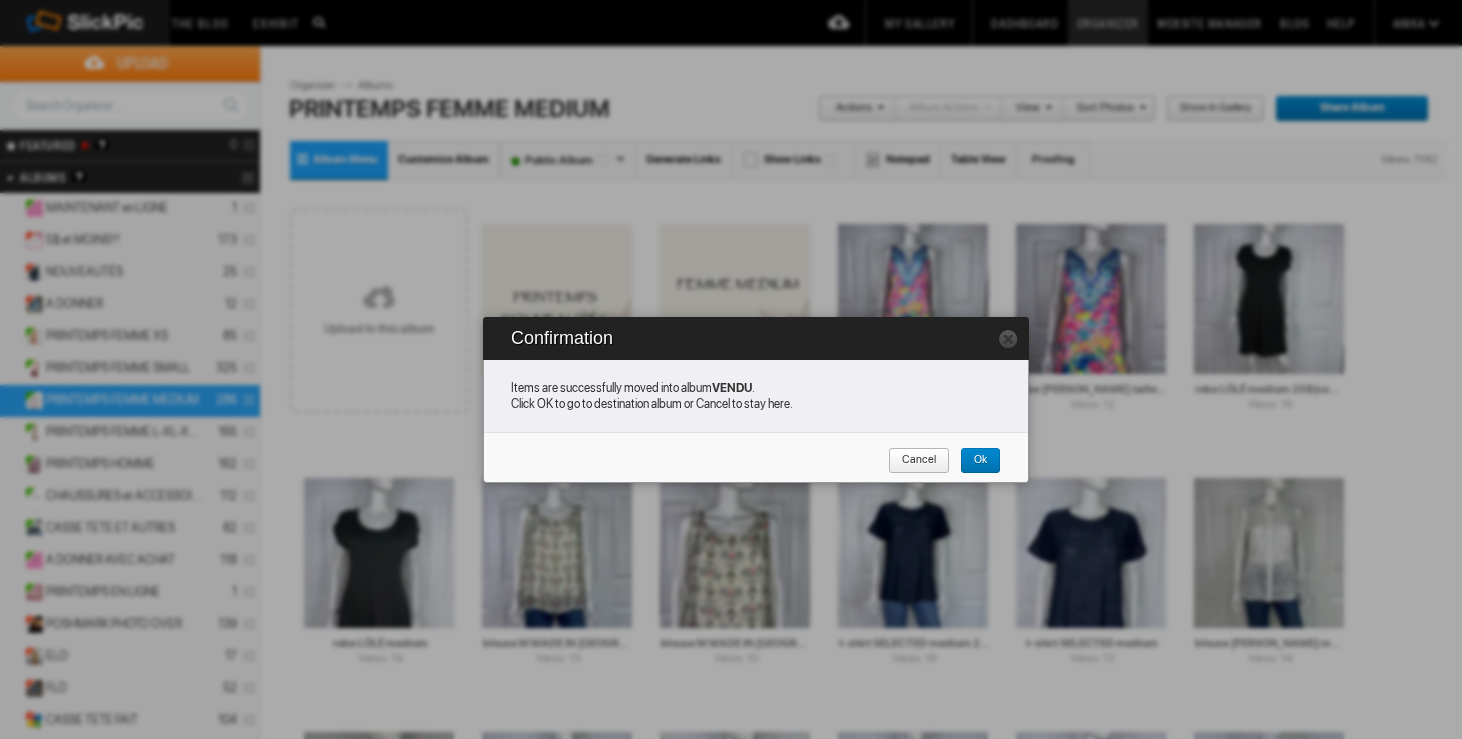 click on "Cancel" at bounding box center (912, 461) 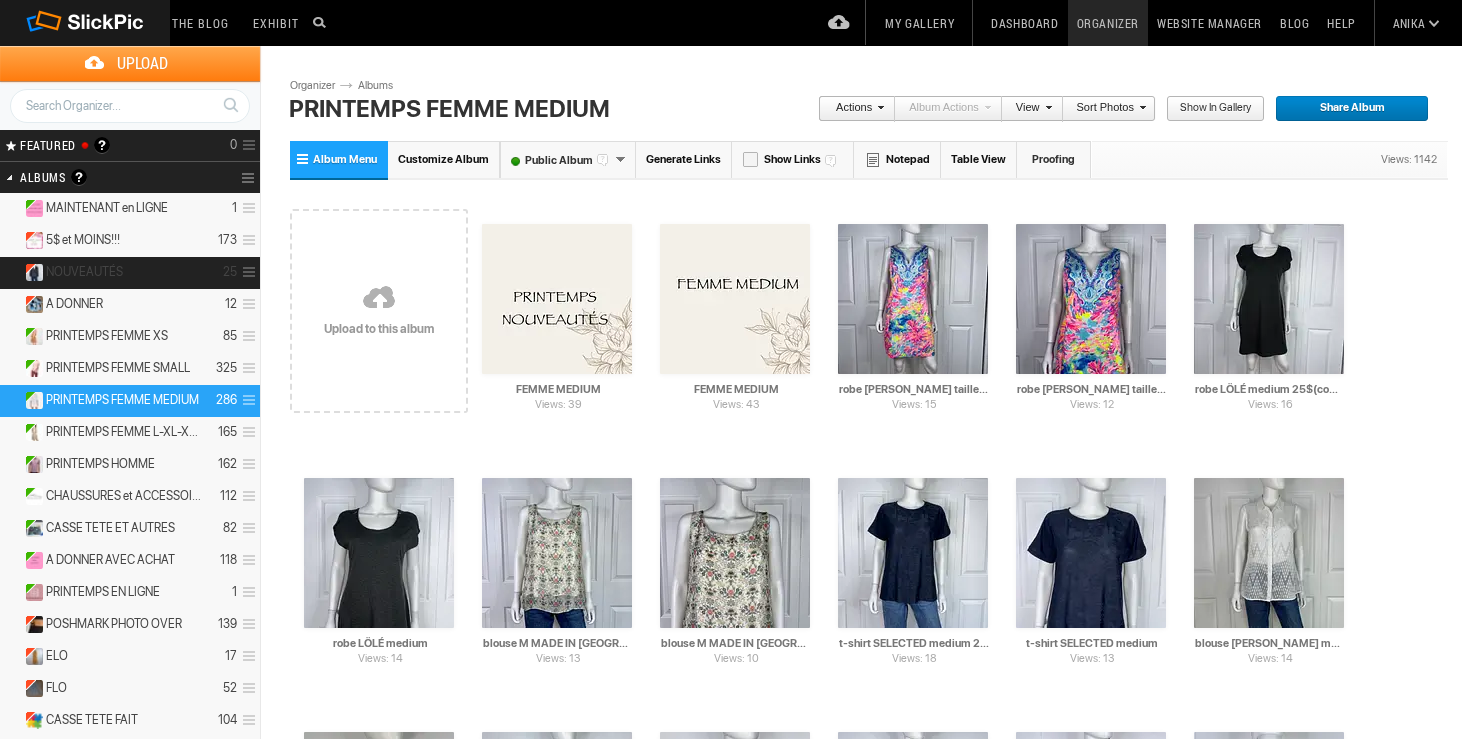click on "NOUVEAUTÉS" at bounding box center [84, 272] 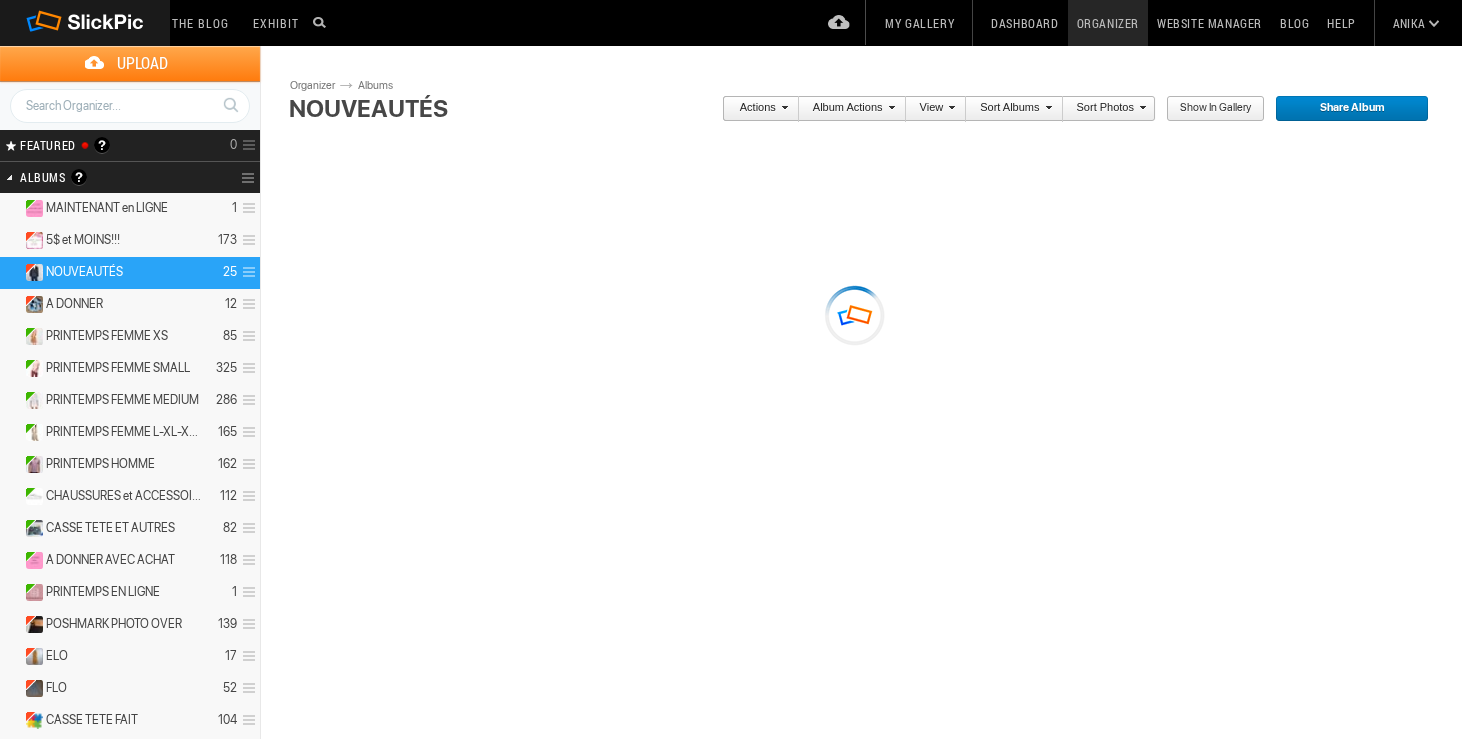 scroll, scrollTop: 0, scrollLeft: 0, axis: both 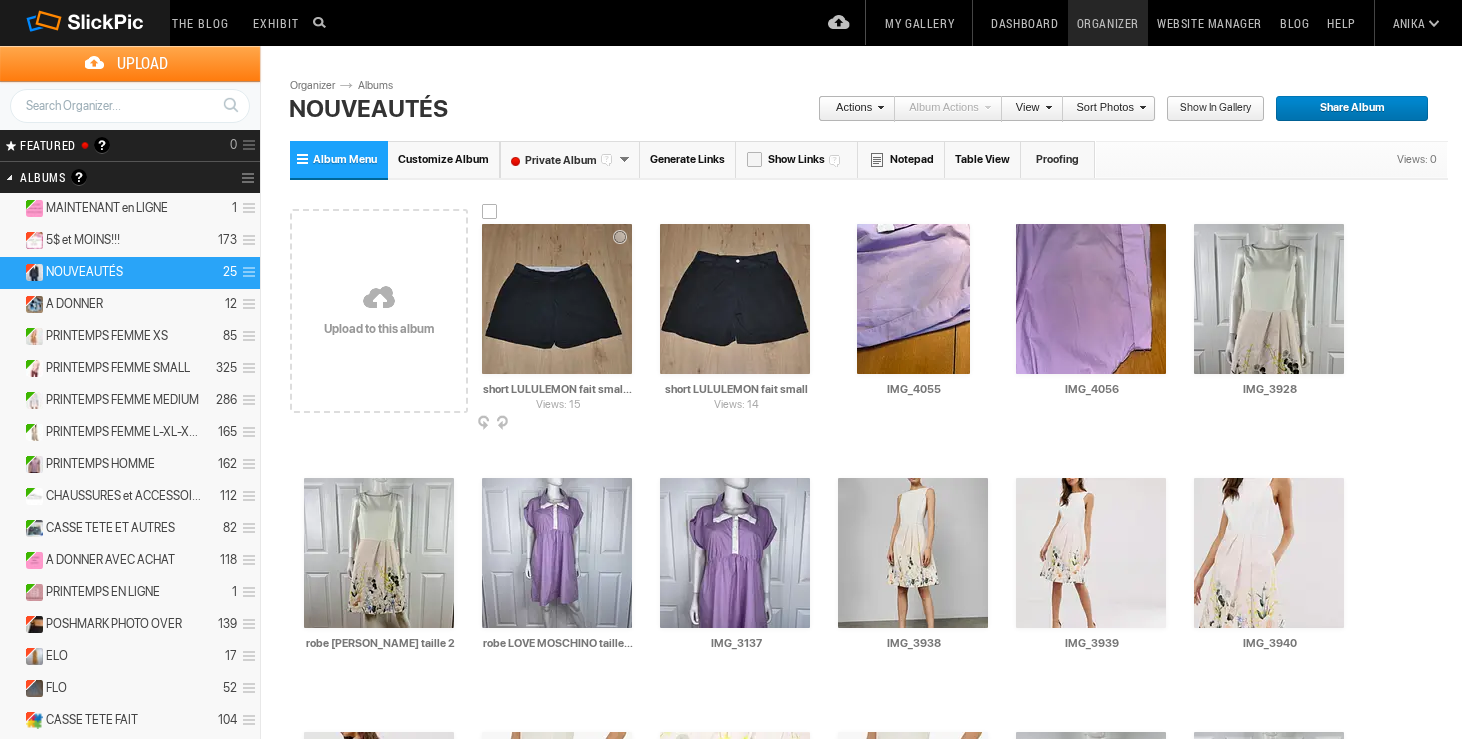 click at bounding box center [490, 212] 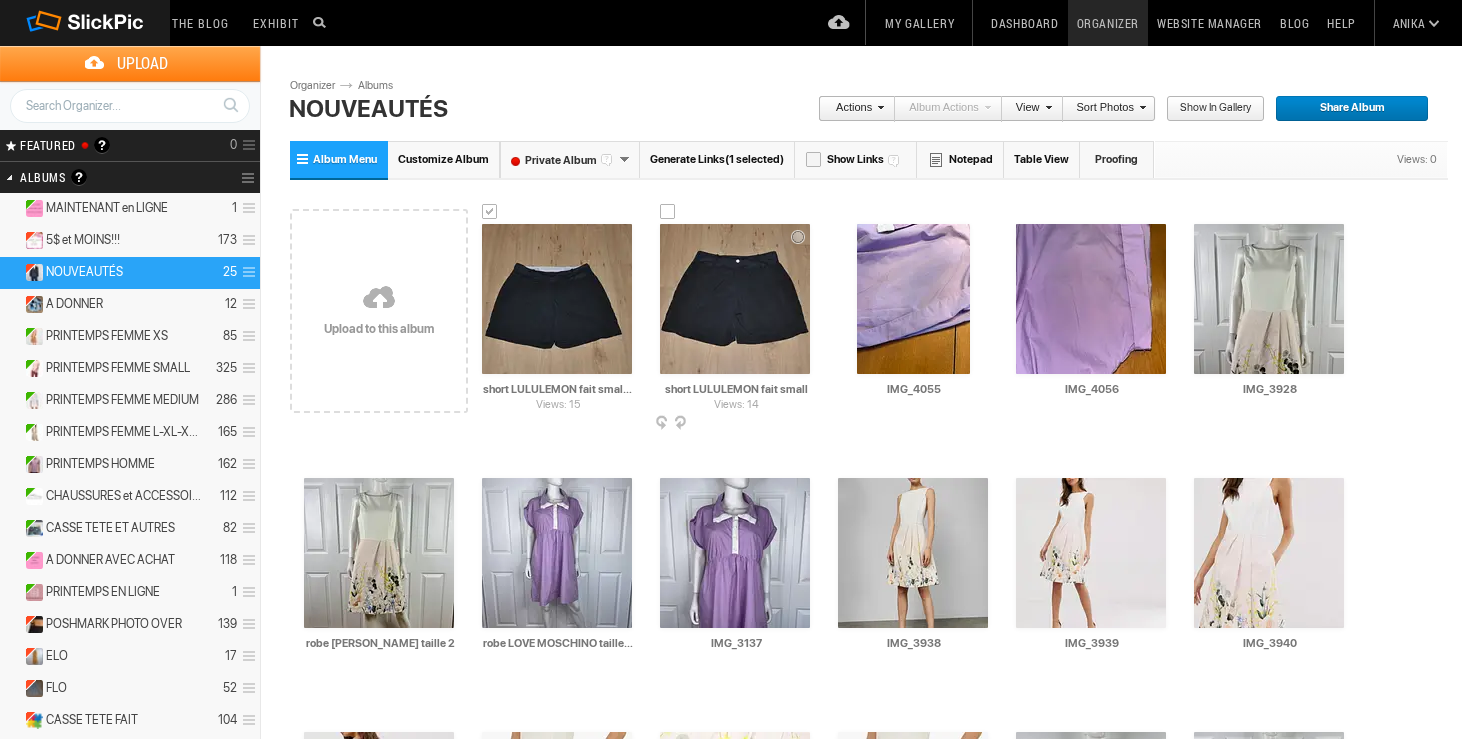 click at bounding box center [668, 212] 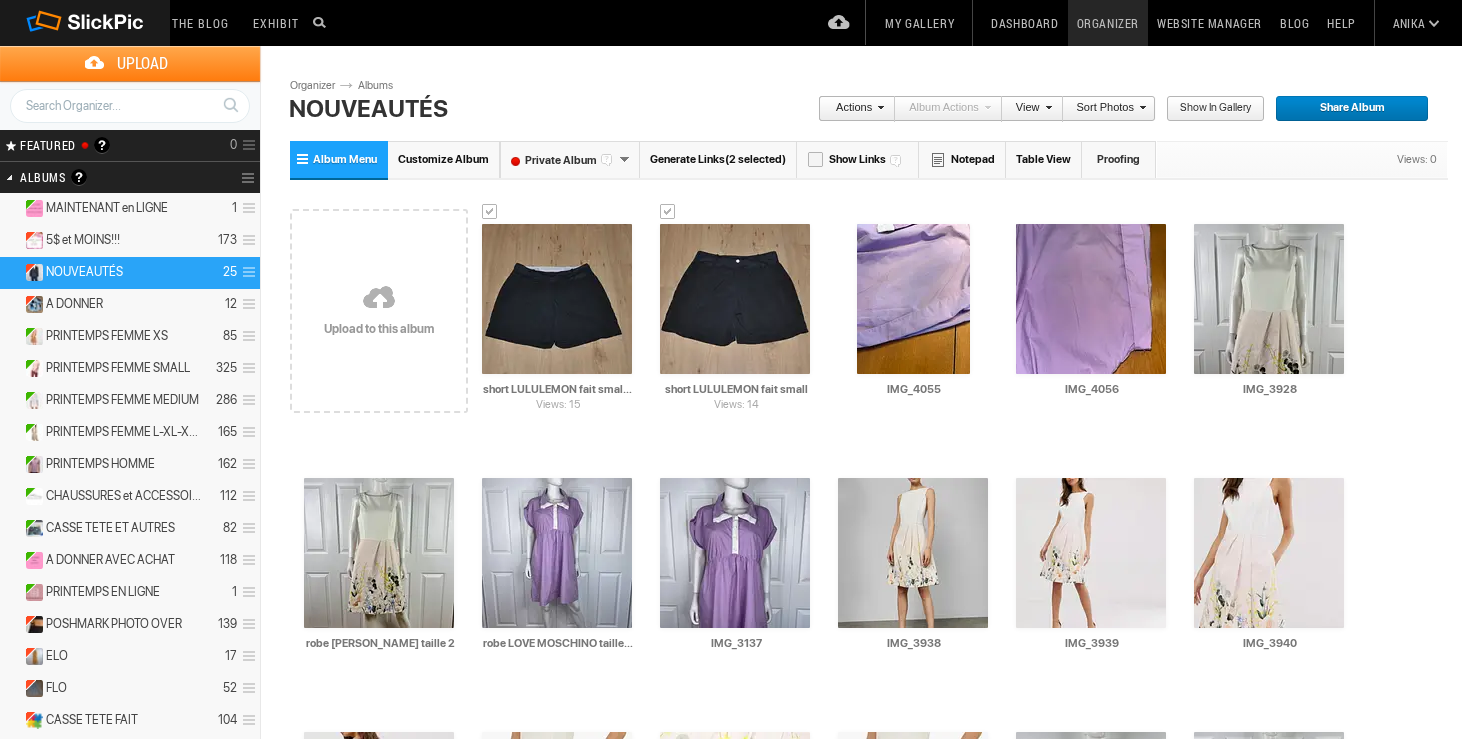 click on "Actions" at bounding box center (851, 109) 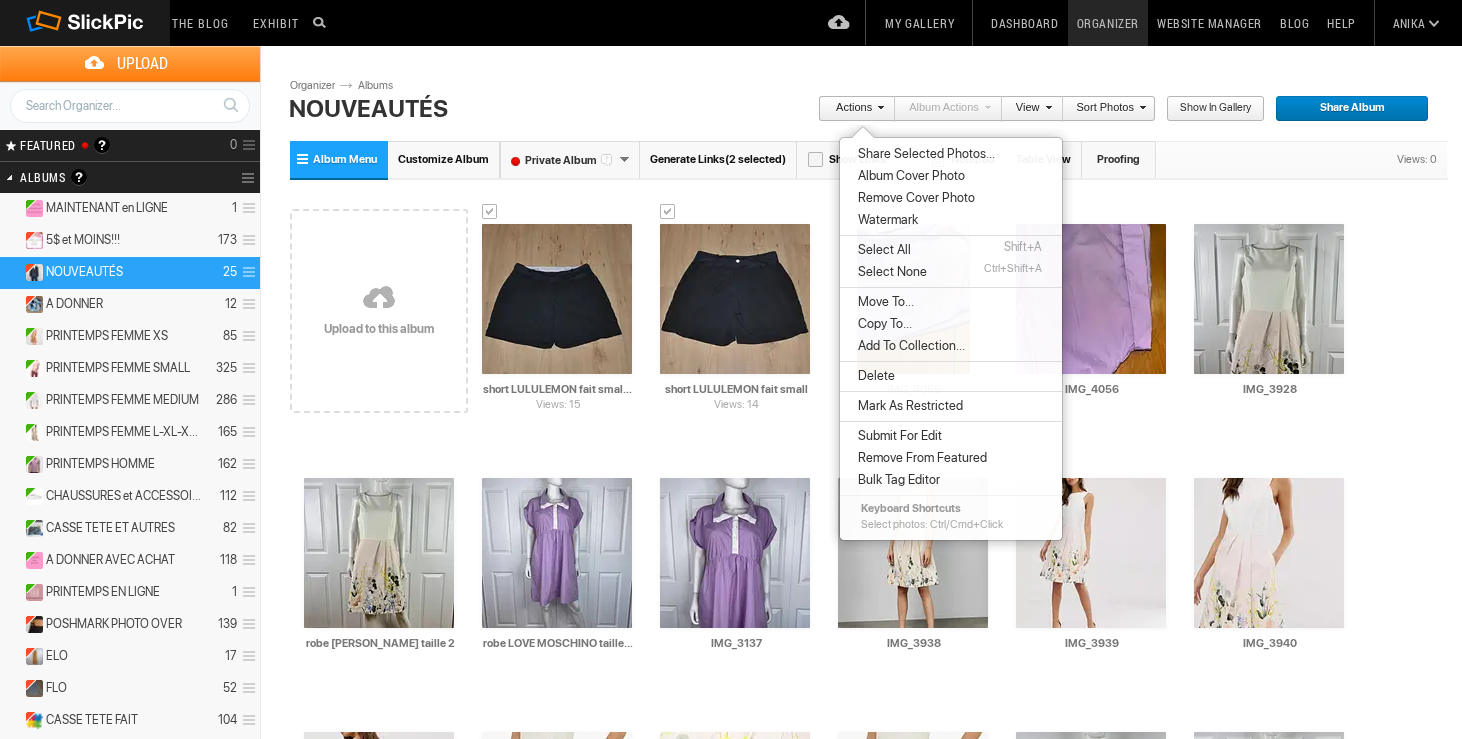 click on "Move To..." at bounding box center (883, 302) 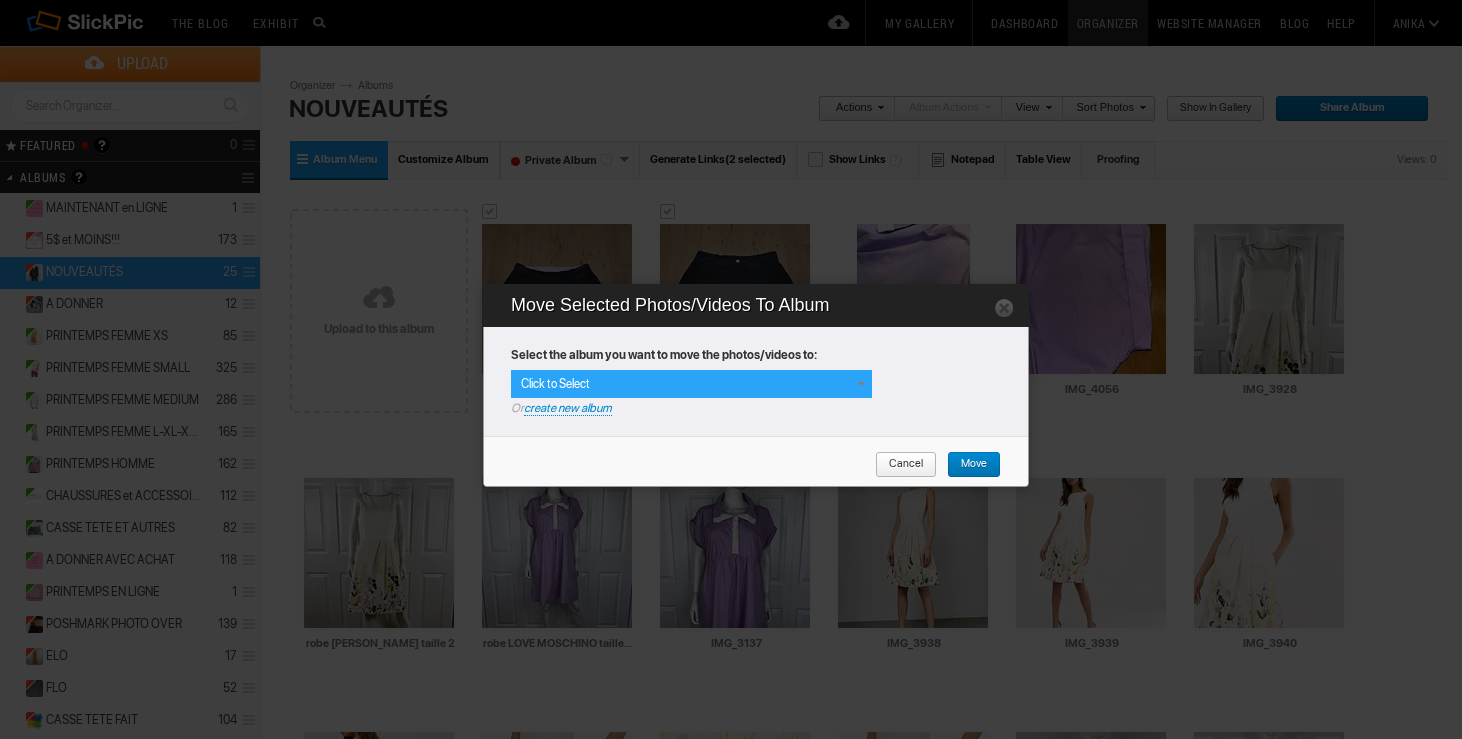 click at bounding box center (861, 384) 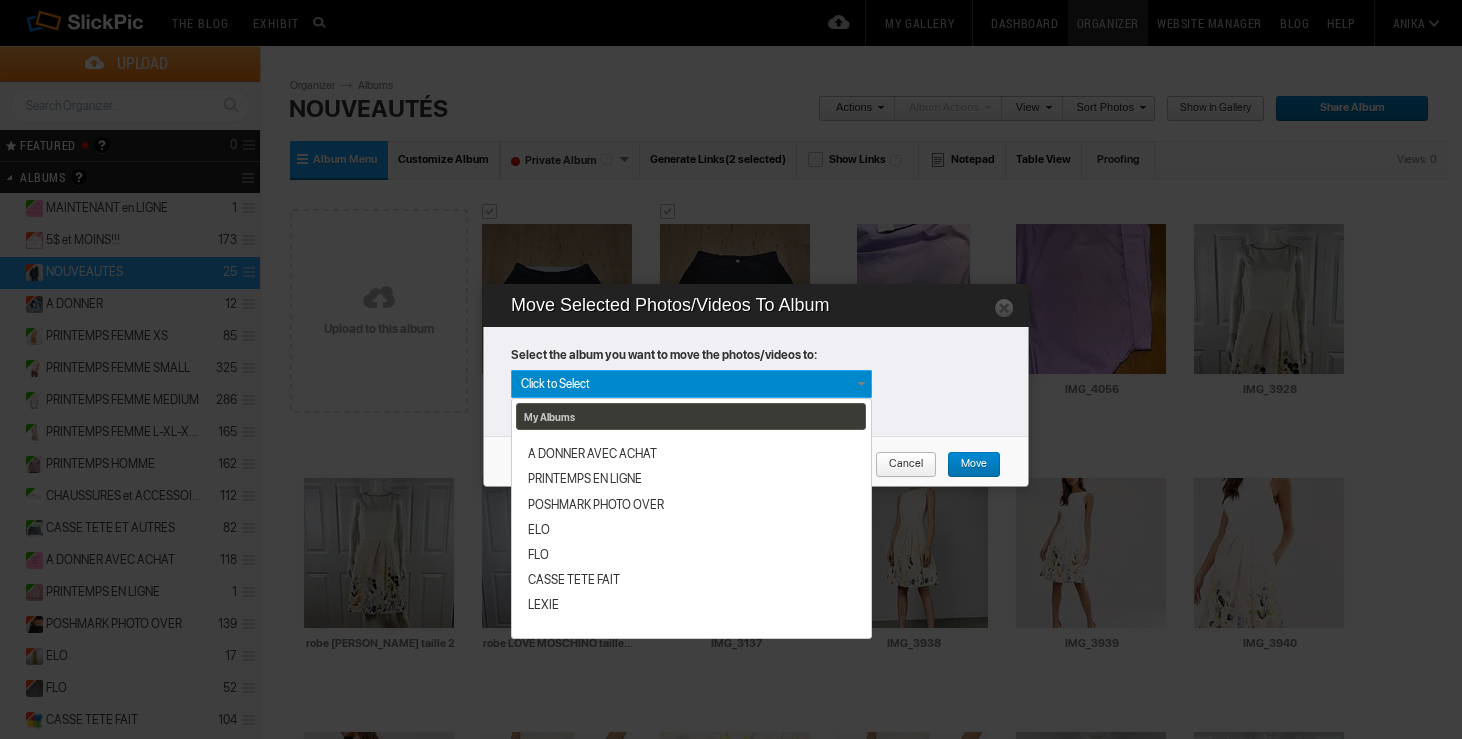 scroll, scrollTop: 365, scrollLeft: 0, axis: vertical 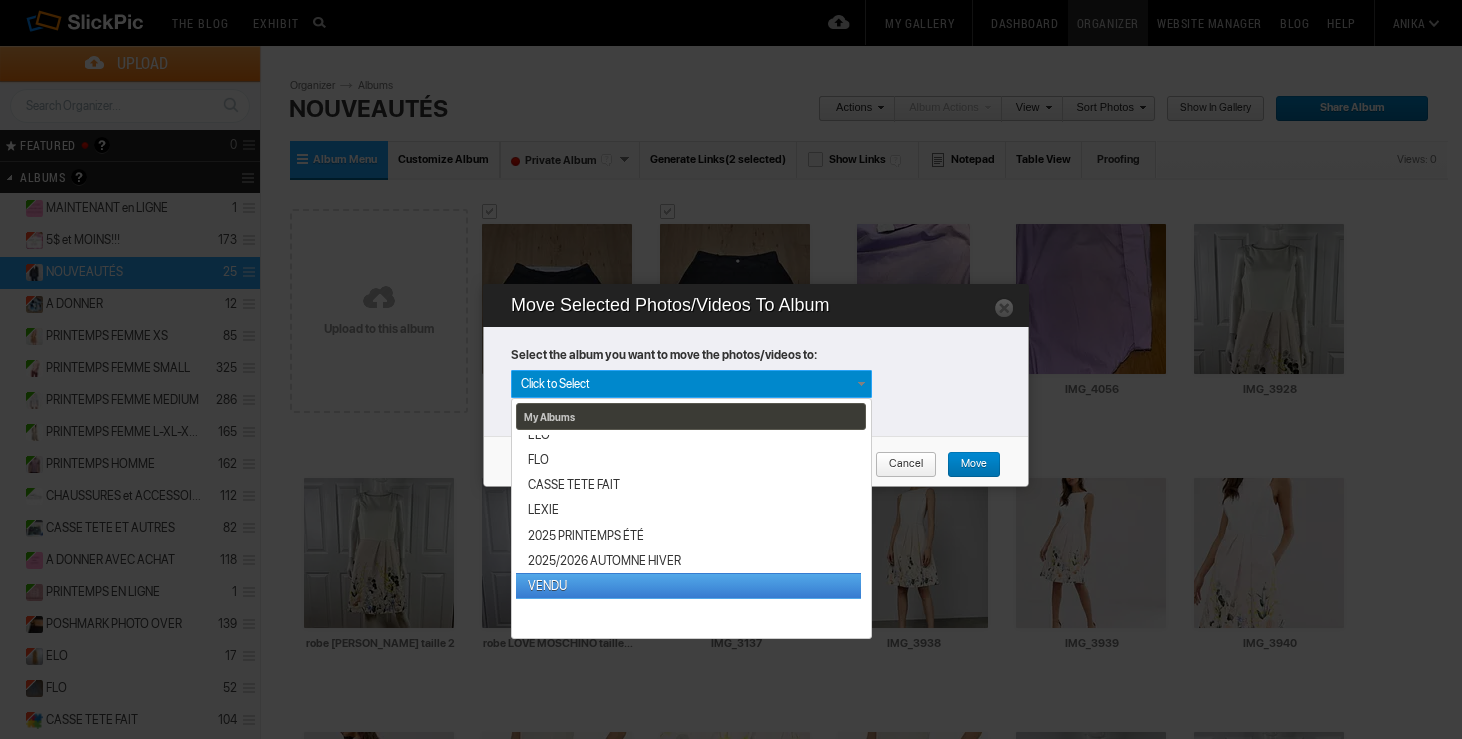 click on "VENDU" at bounding box center (688, 585) 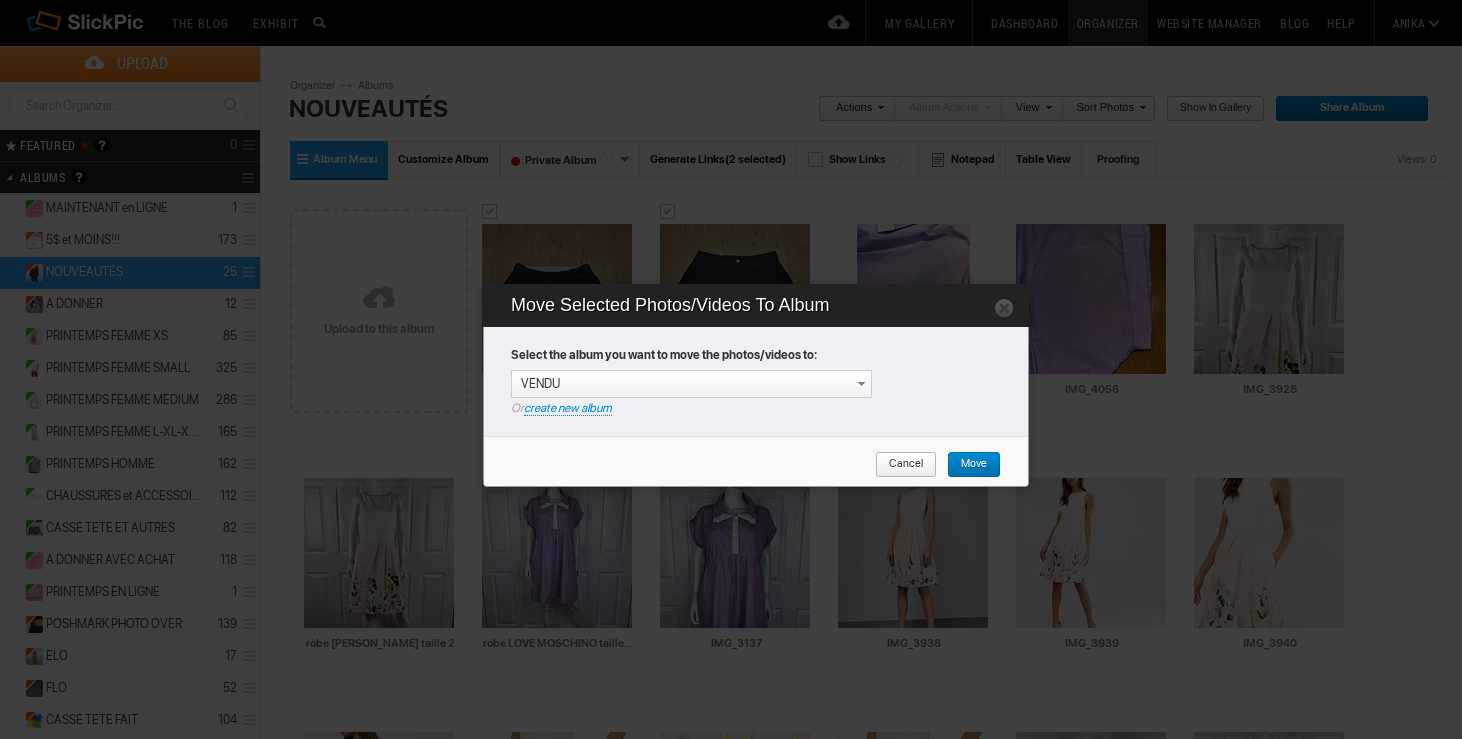 click on "Move" at bounding box center [967, 465] 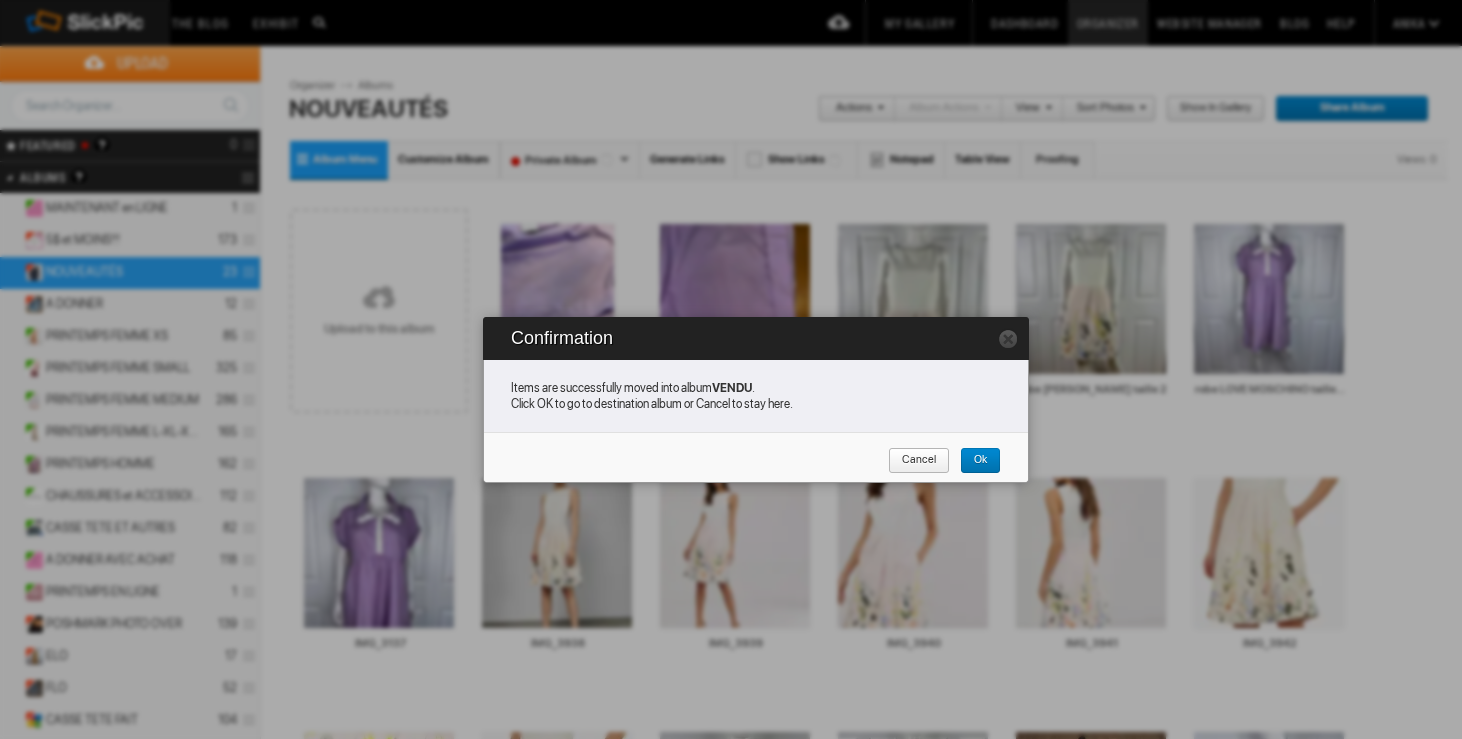 click on "Cancel" at bounding box center [912, 461] 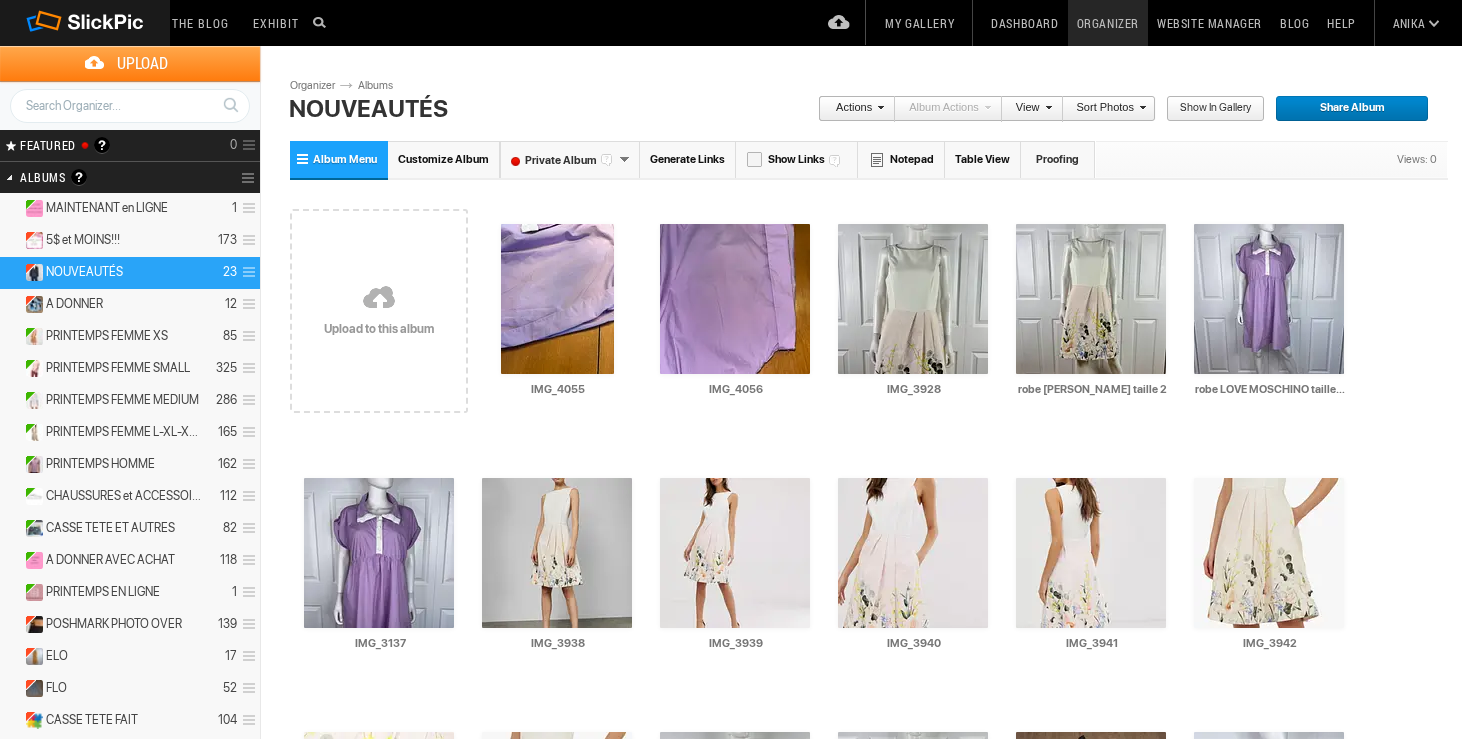 click on "Dashboard" at bounding box center (1024, 23) 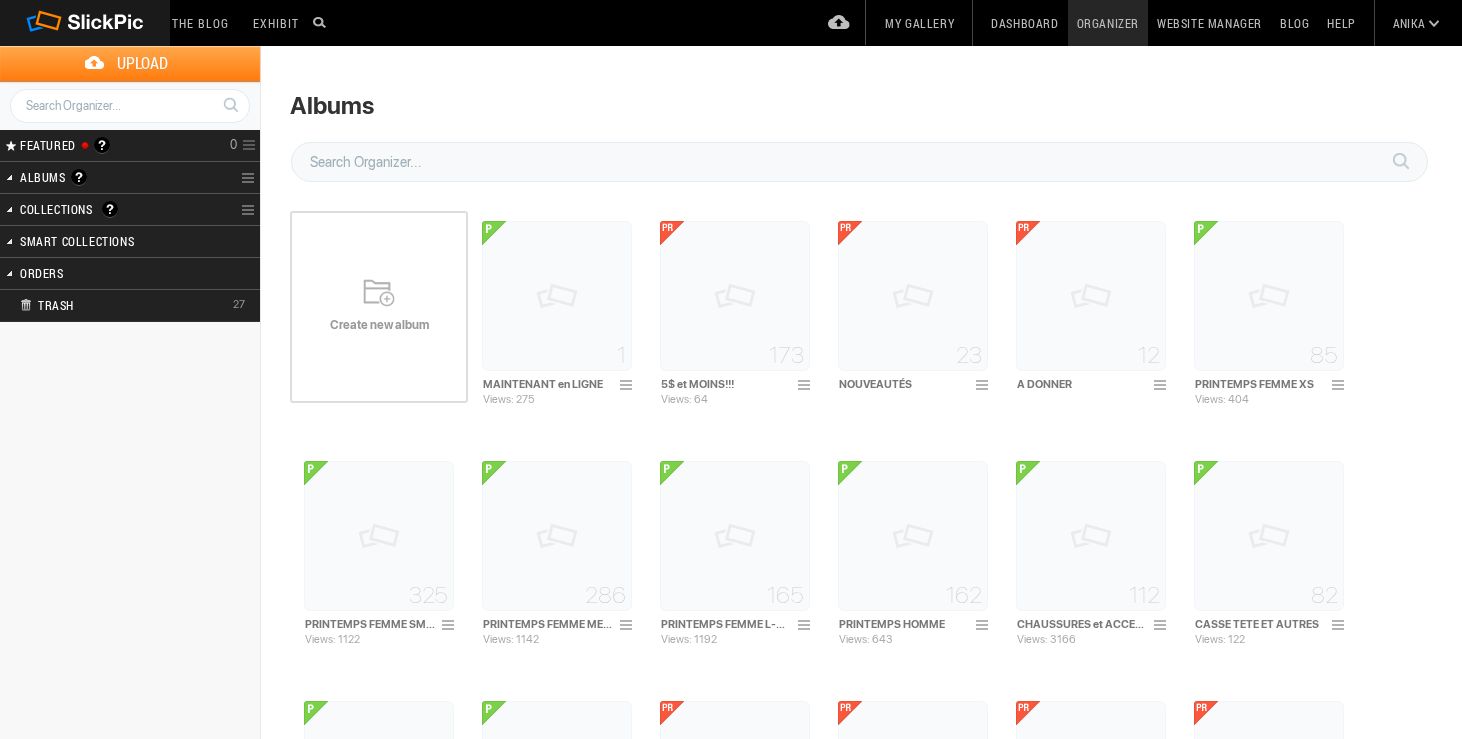 scroll, scrollTop: 0, scrollLeft: 0, axis: both 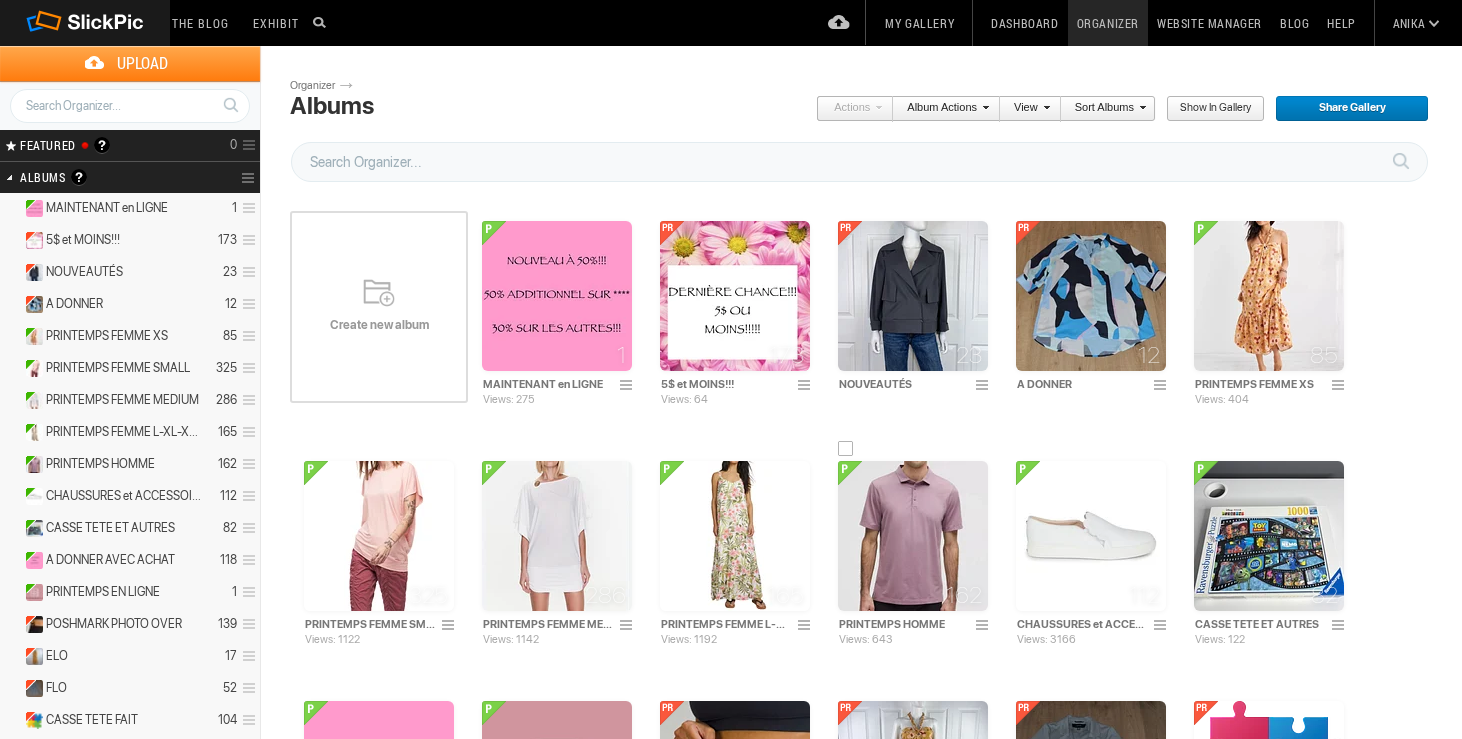 click at bounding box center [913, 536] 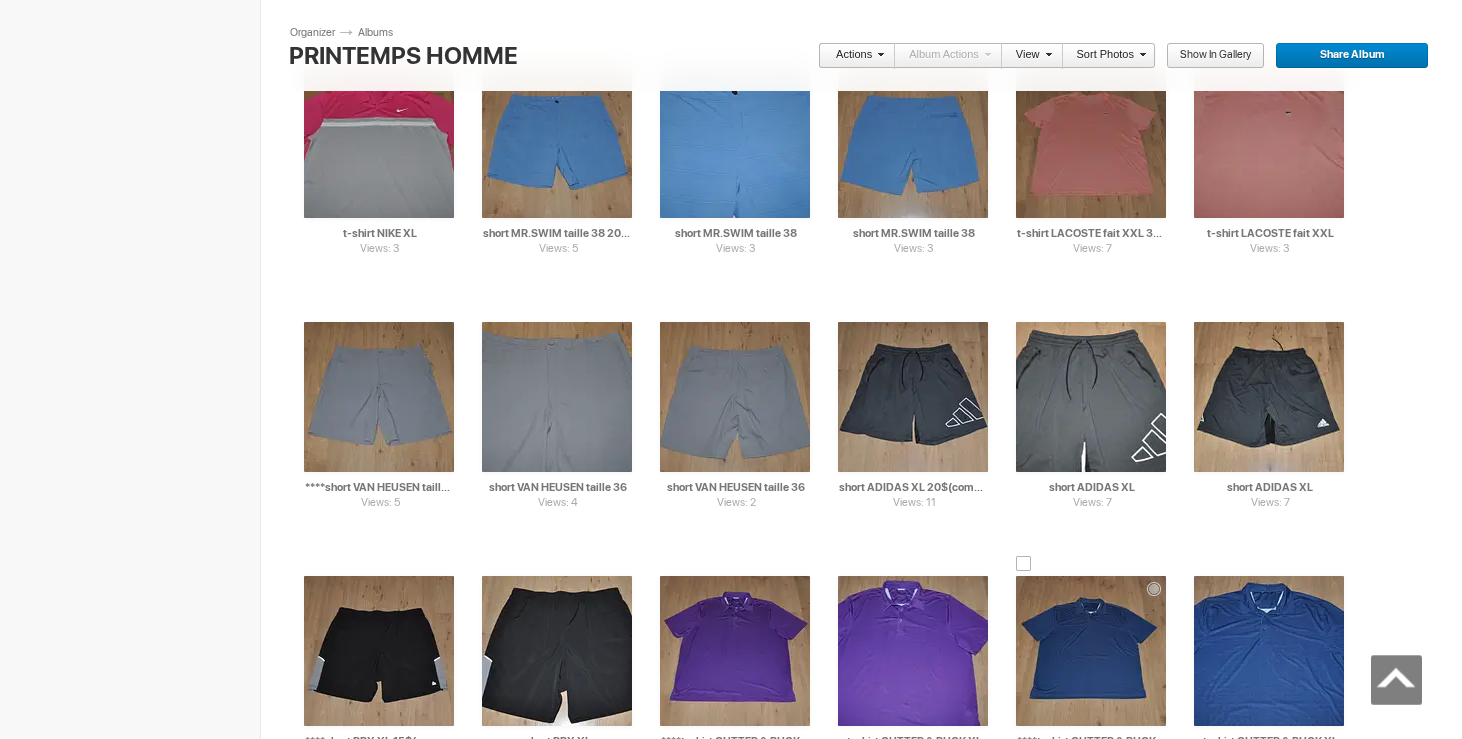 scroll, scrollTop: 5287, scrollLeft: 0, axis: vertical 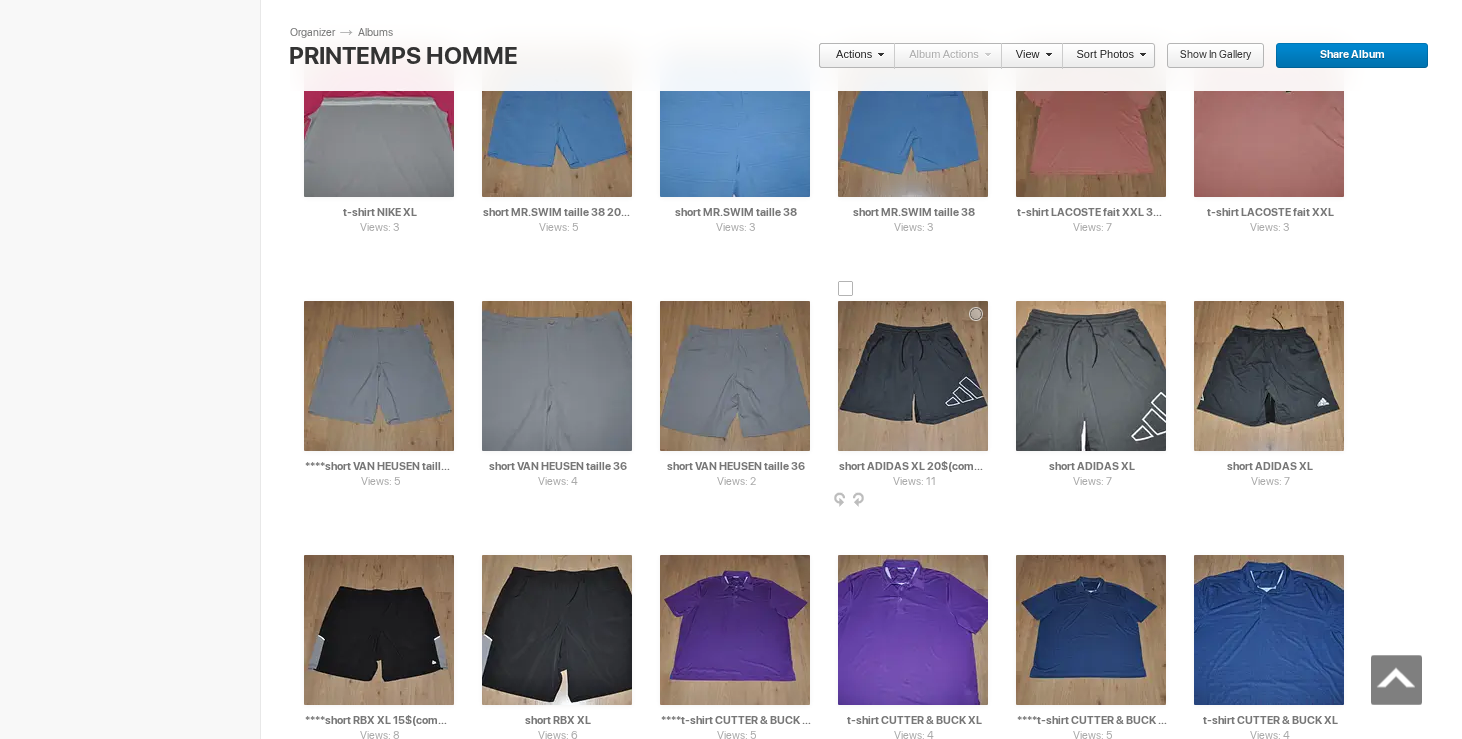 click at bounding box center [846, 289] 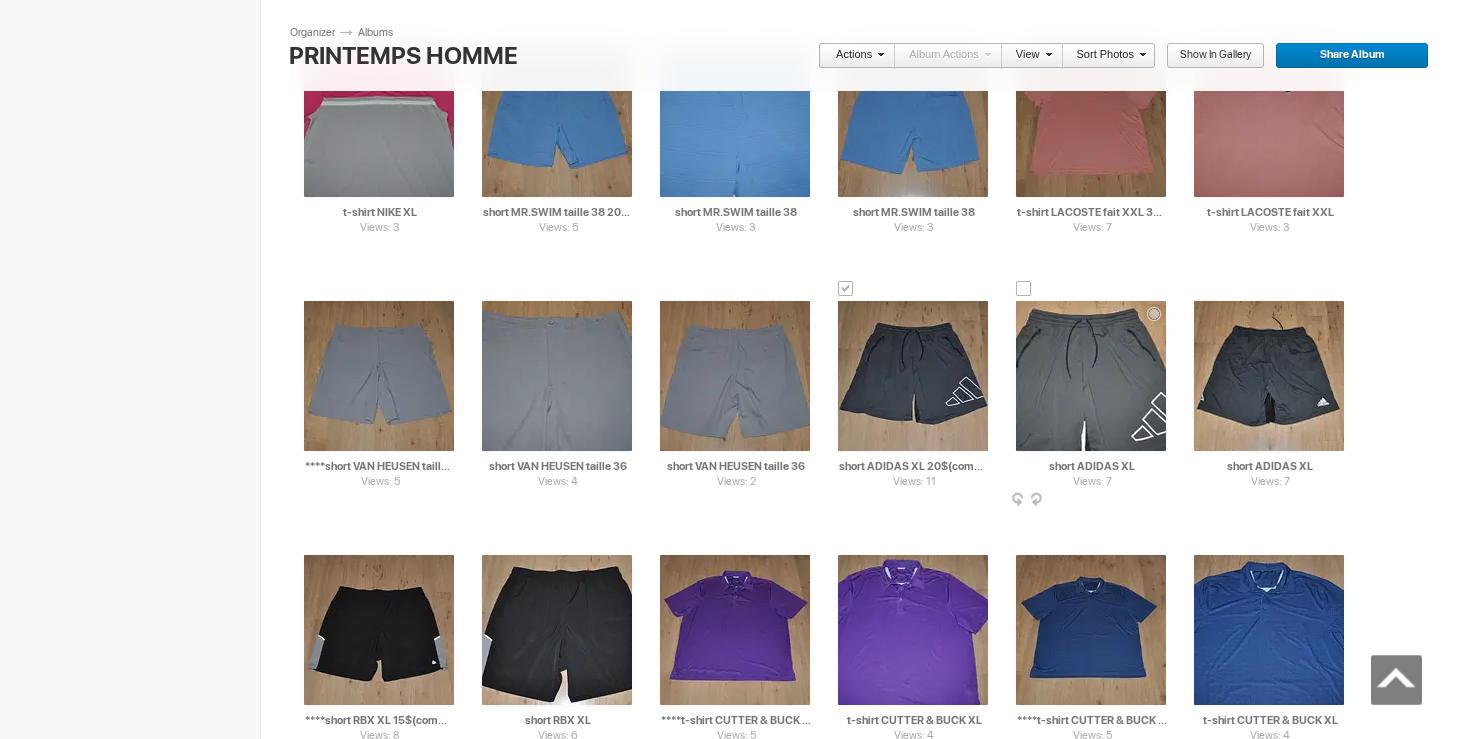 click on "Views: 7 AI short ADIDAS XL
HTML:
Direct:
Forum:
Photo ID:
22584823
More..." at bounding box center [1091, 376] 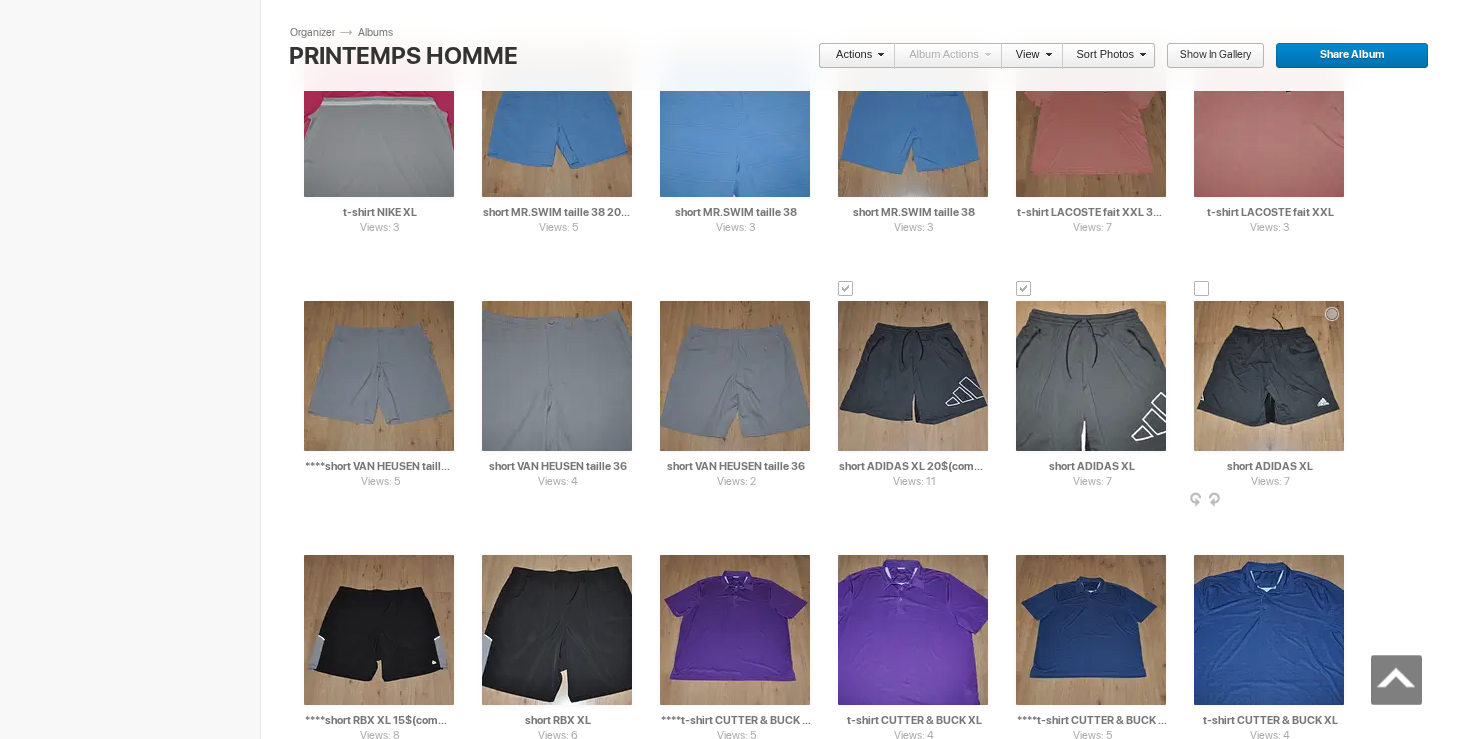 click on "Views: 7 AI short ADIDAS XL
HTML:
Direct:
Forum:
Photo ID:
22584820
More..." at bounding box center [1269, 376] 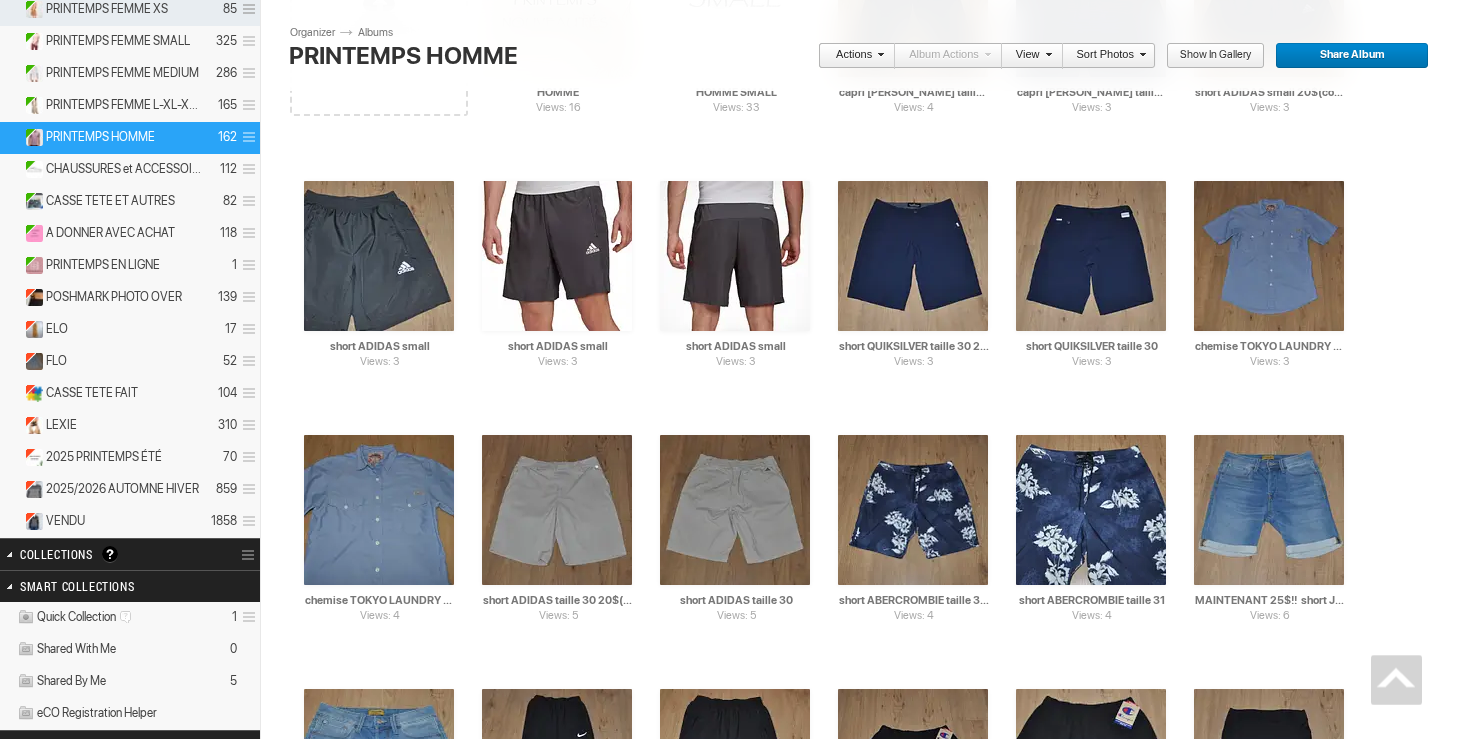 scroll, scrollTop: 0, scrollLeft: 0, axis: both 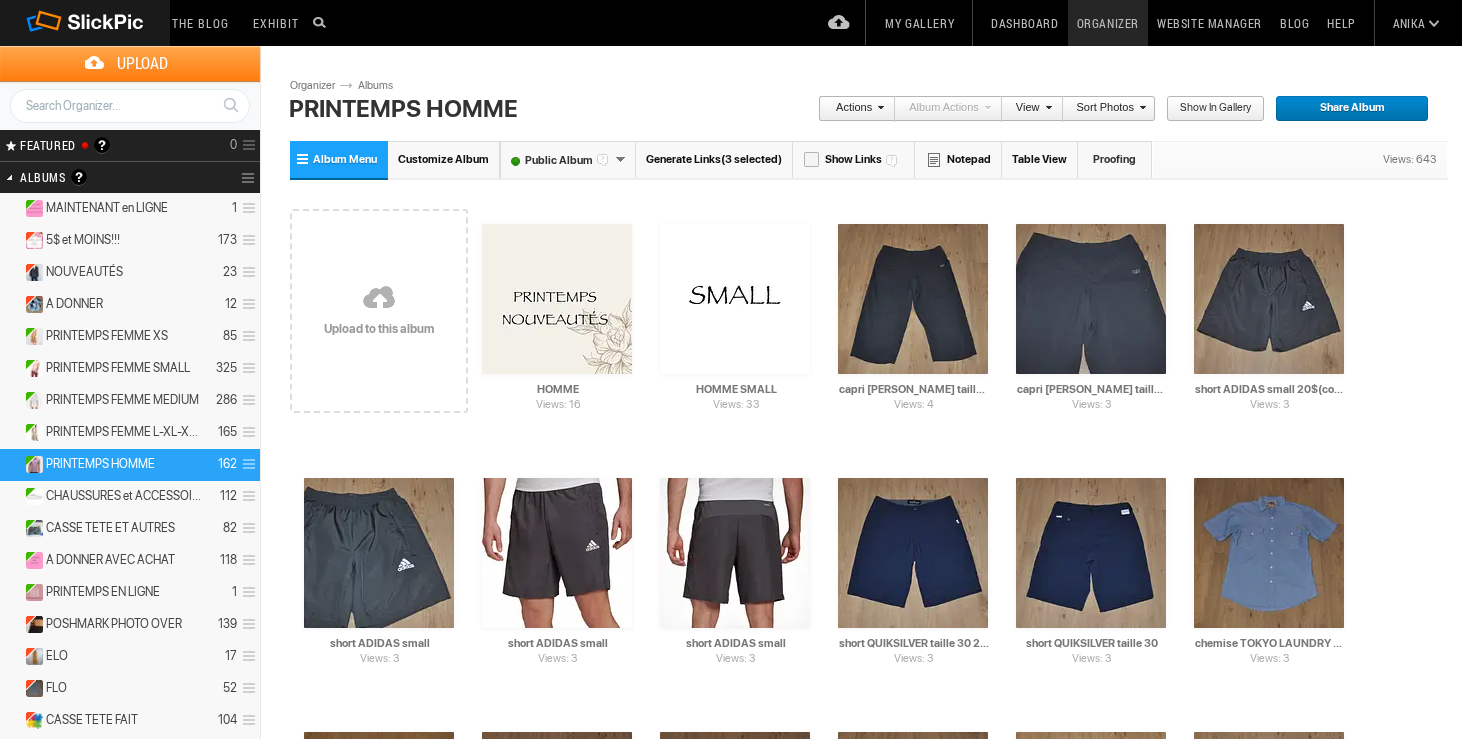 click on "Actions" at bounding box center (851, 109) 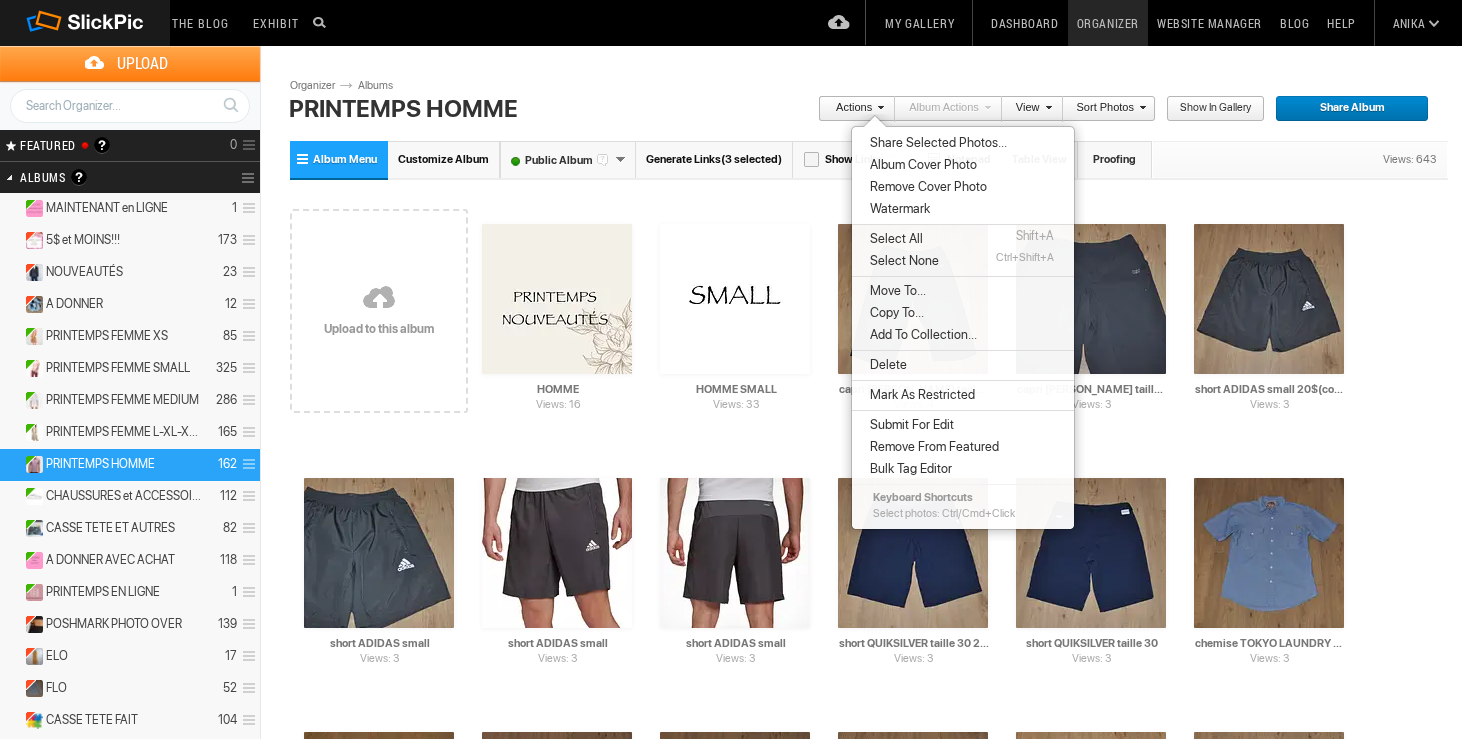 click on "Move To..." at bounding box center [895, 291] 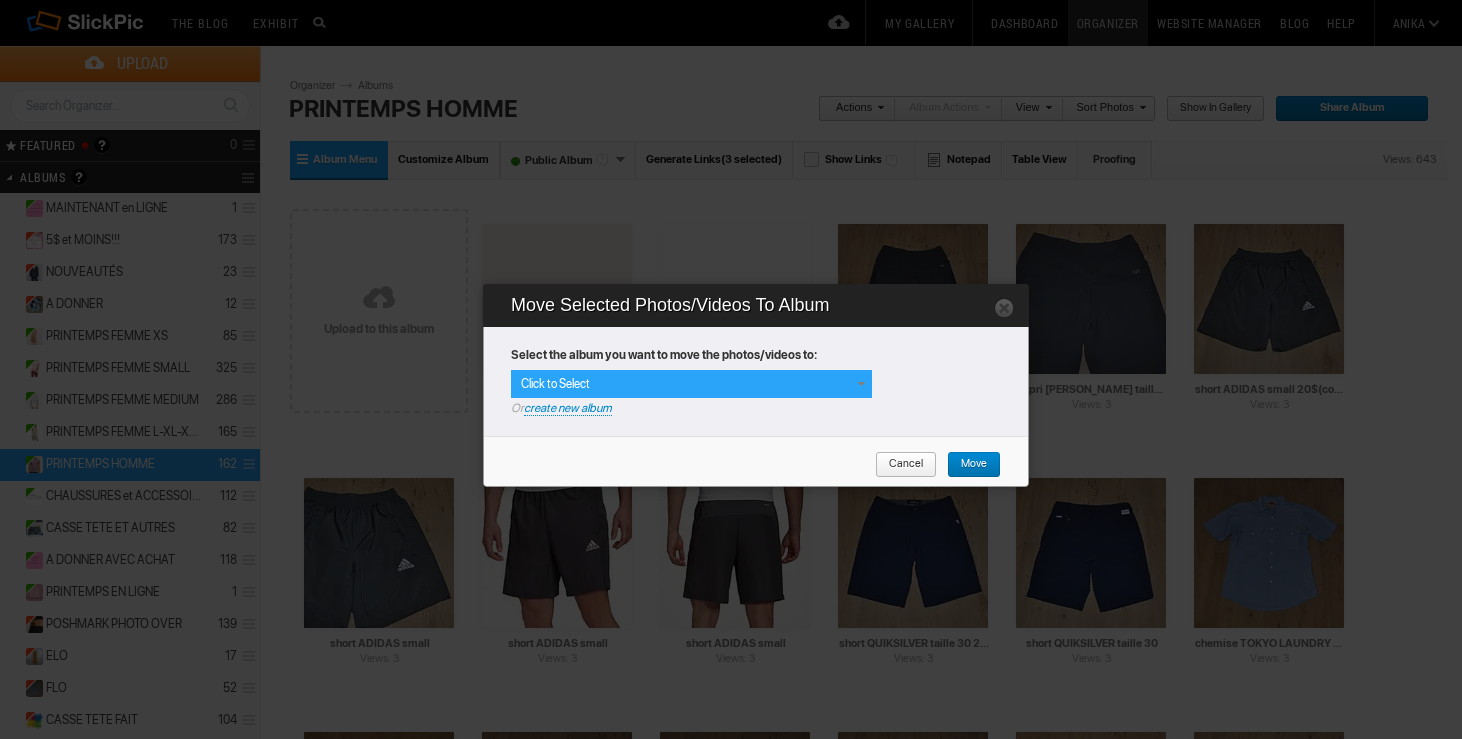 click at bounding box center (861, 384) 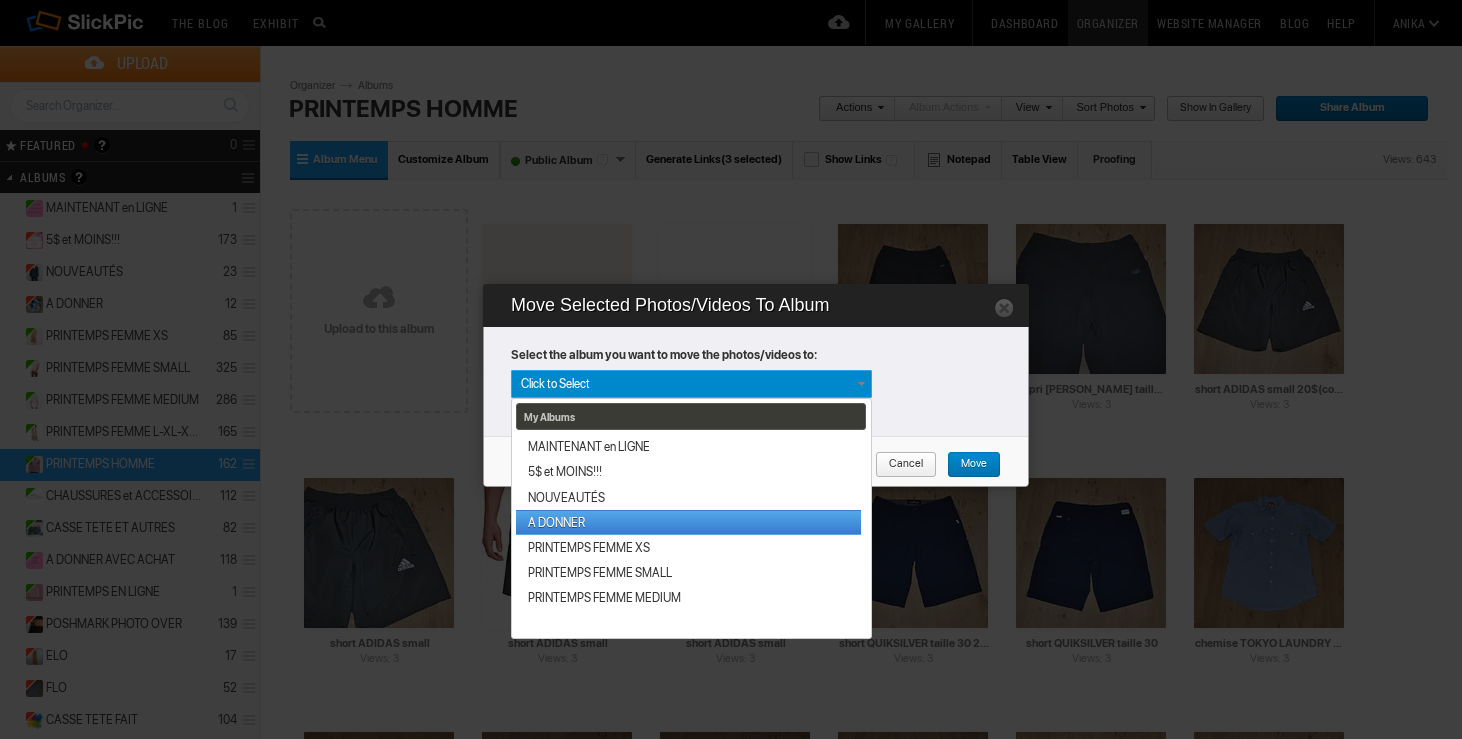 scroll, scrollTop: 365, scrollLeft: 0, axis: vertical 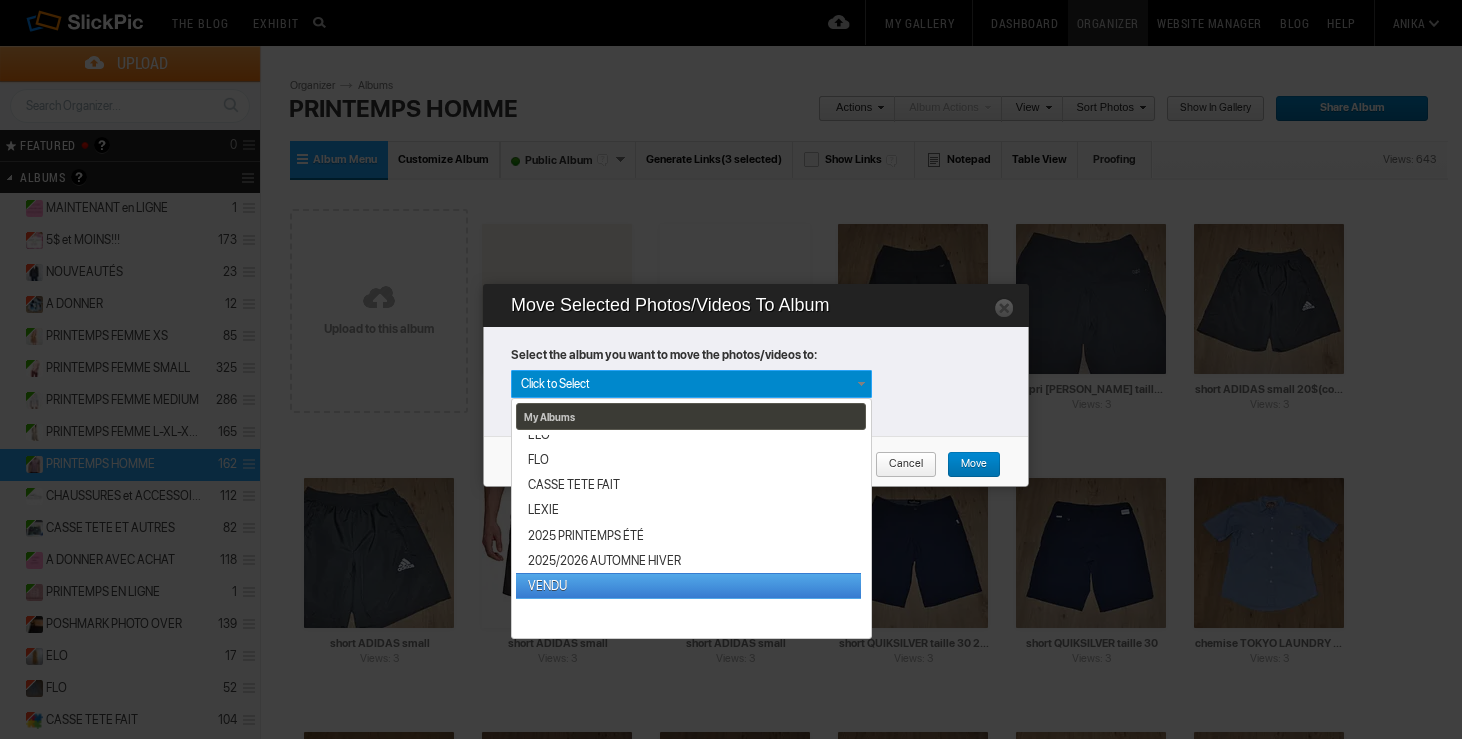 click on "VENDU" at bounding box center [688, 585] 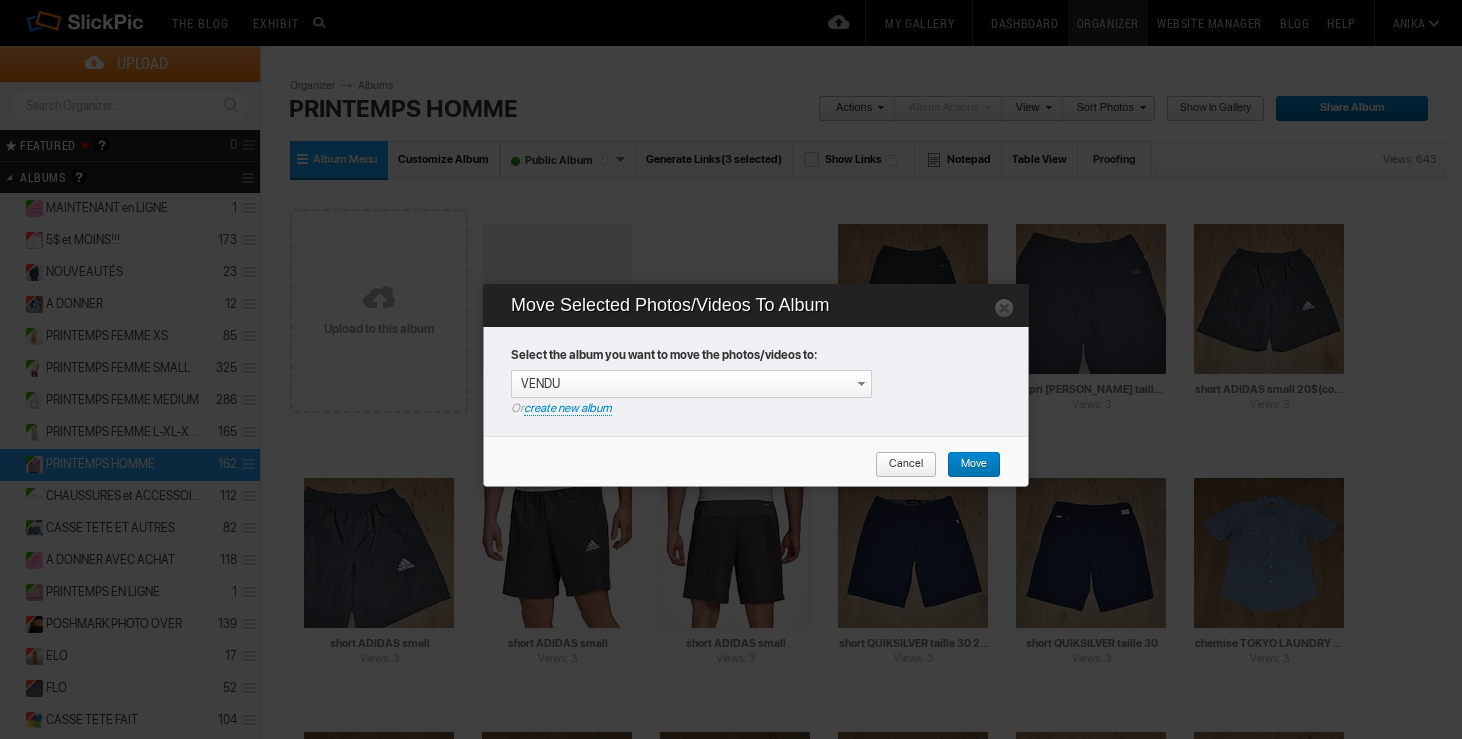 click on "Move" at bounding box center (967, 465) 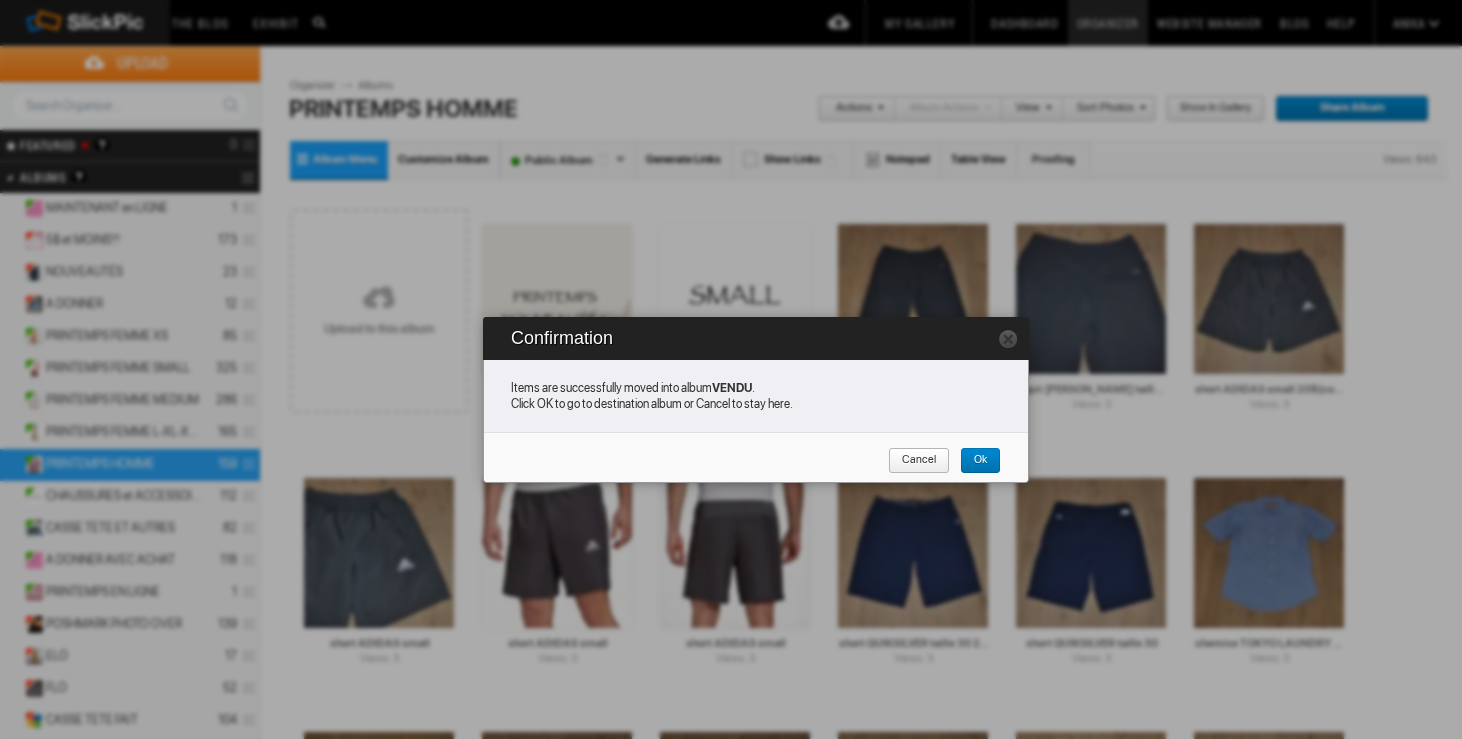 click on "Cancel" at bounding box center [919, 461] 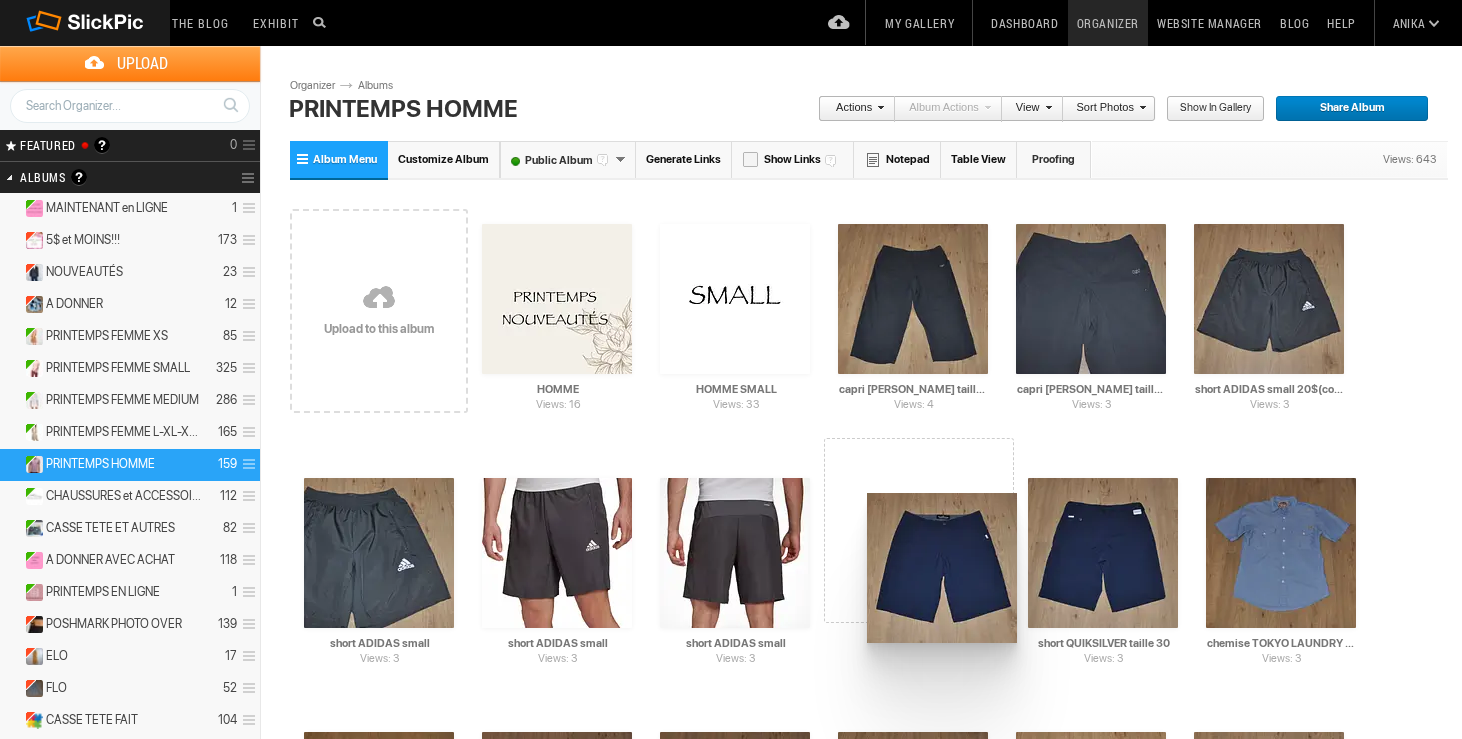 drag, startPoint x: 945, startPoint y: 455, endPoint x: 865, endPoint y: 494, distance: 89 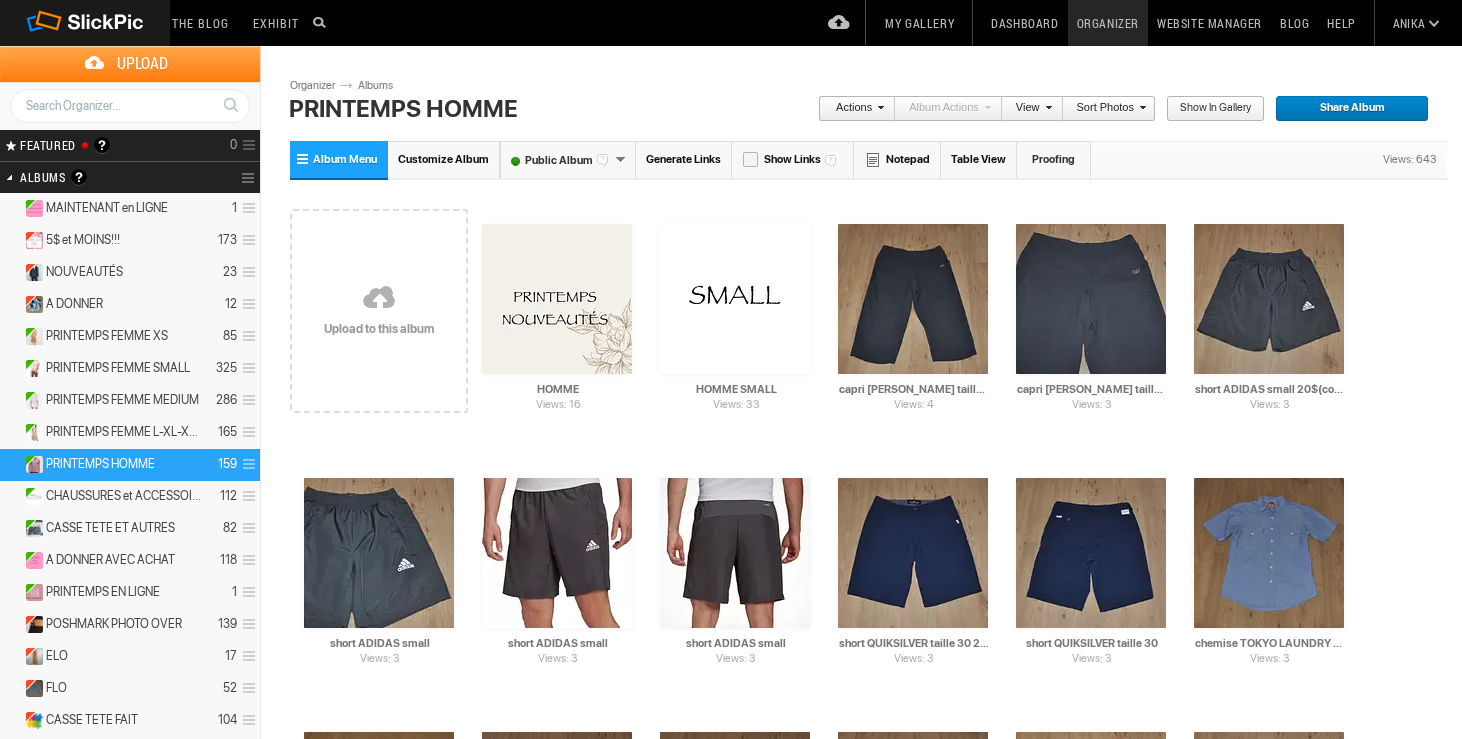 click on "Dashboard" at bounding box center (1024, 23) 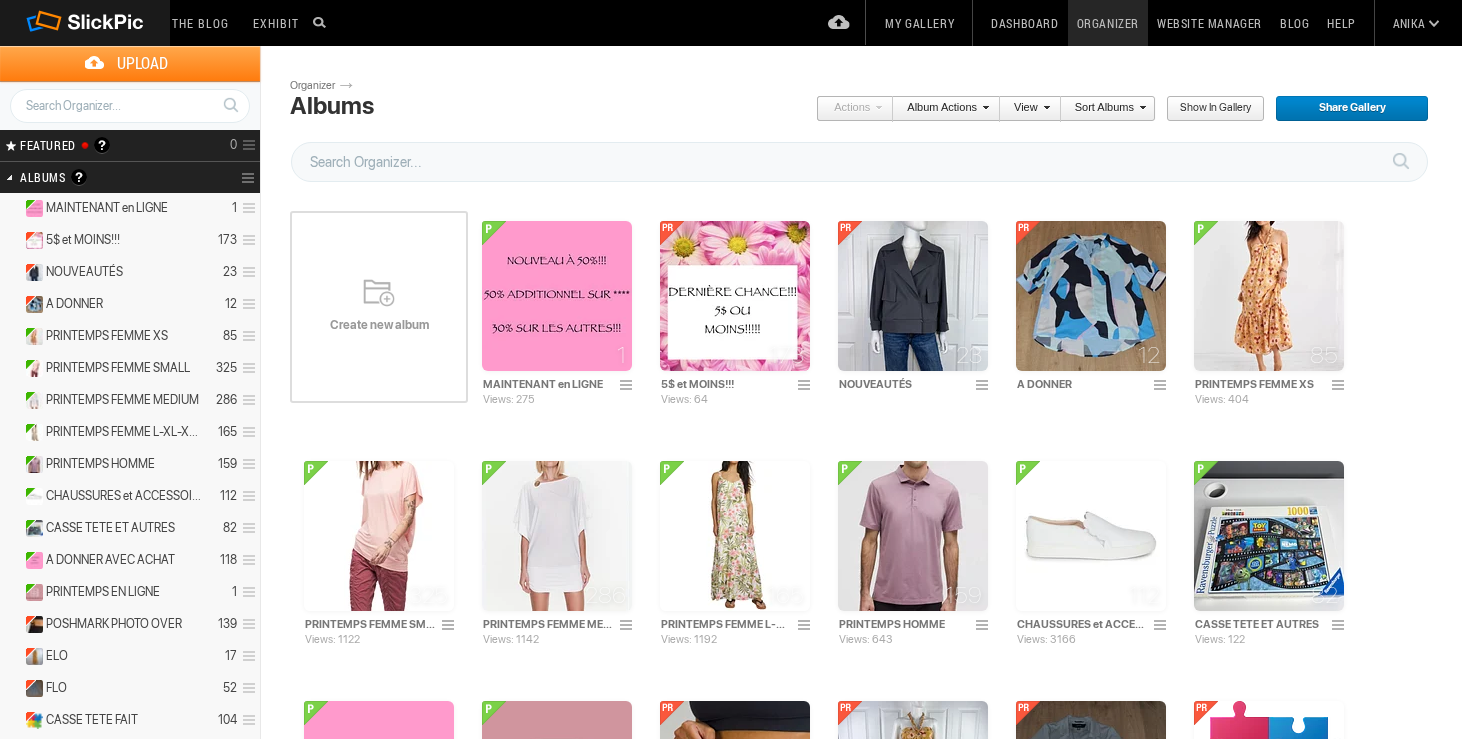 scroll, scrollTop: 0, scrollLeft: 0, axis: both 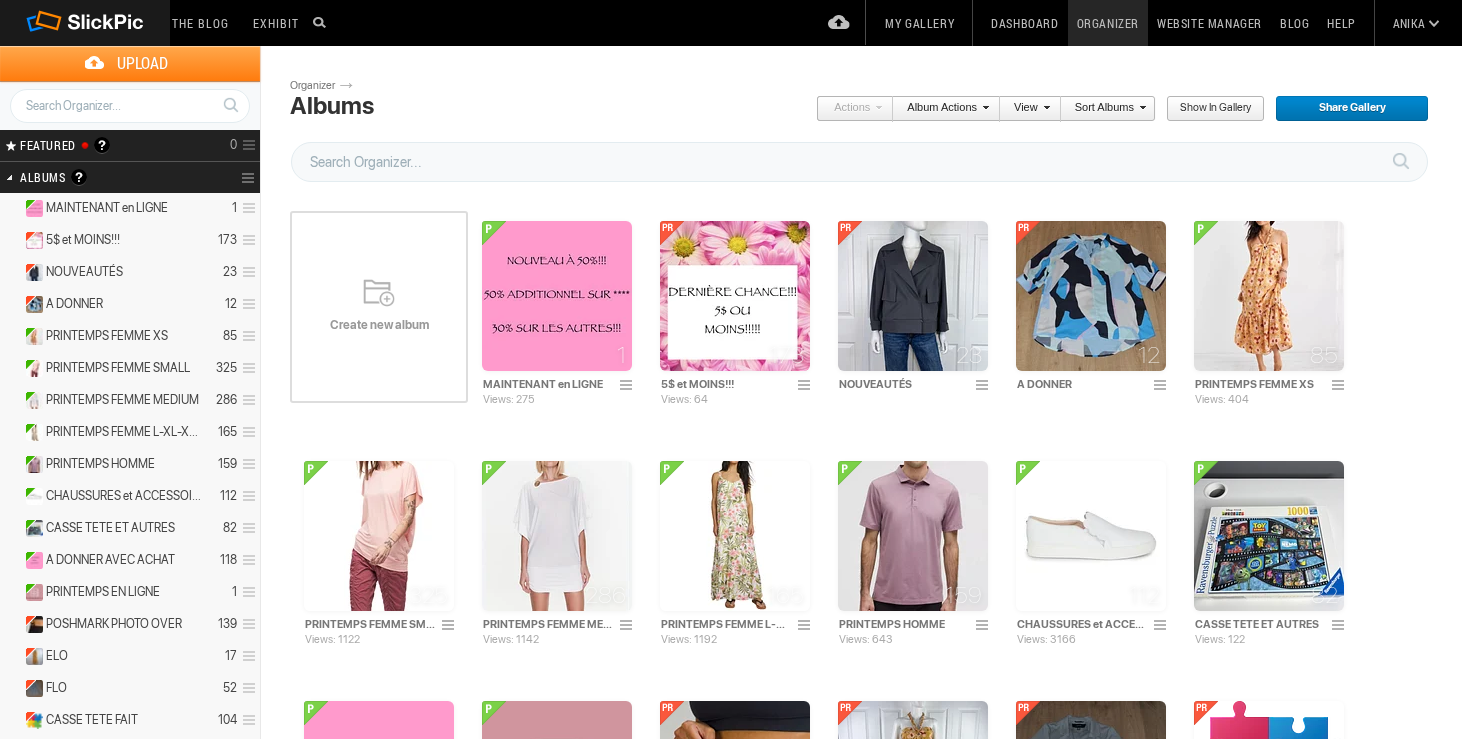 click on "Dashboard" at bounding box center [1024, 23] 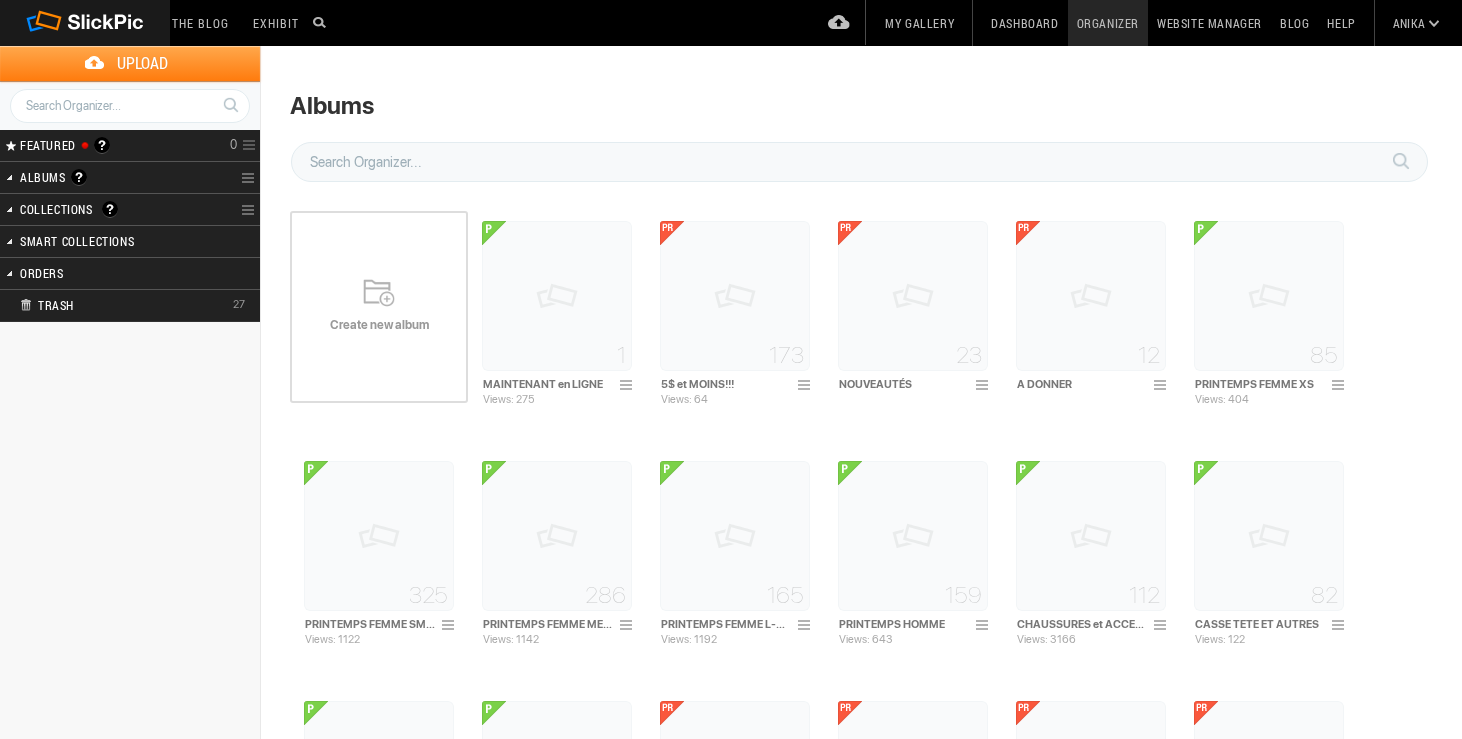 scroll, scrollTop: 0, scrollLeft: 0, axis: both 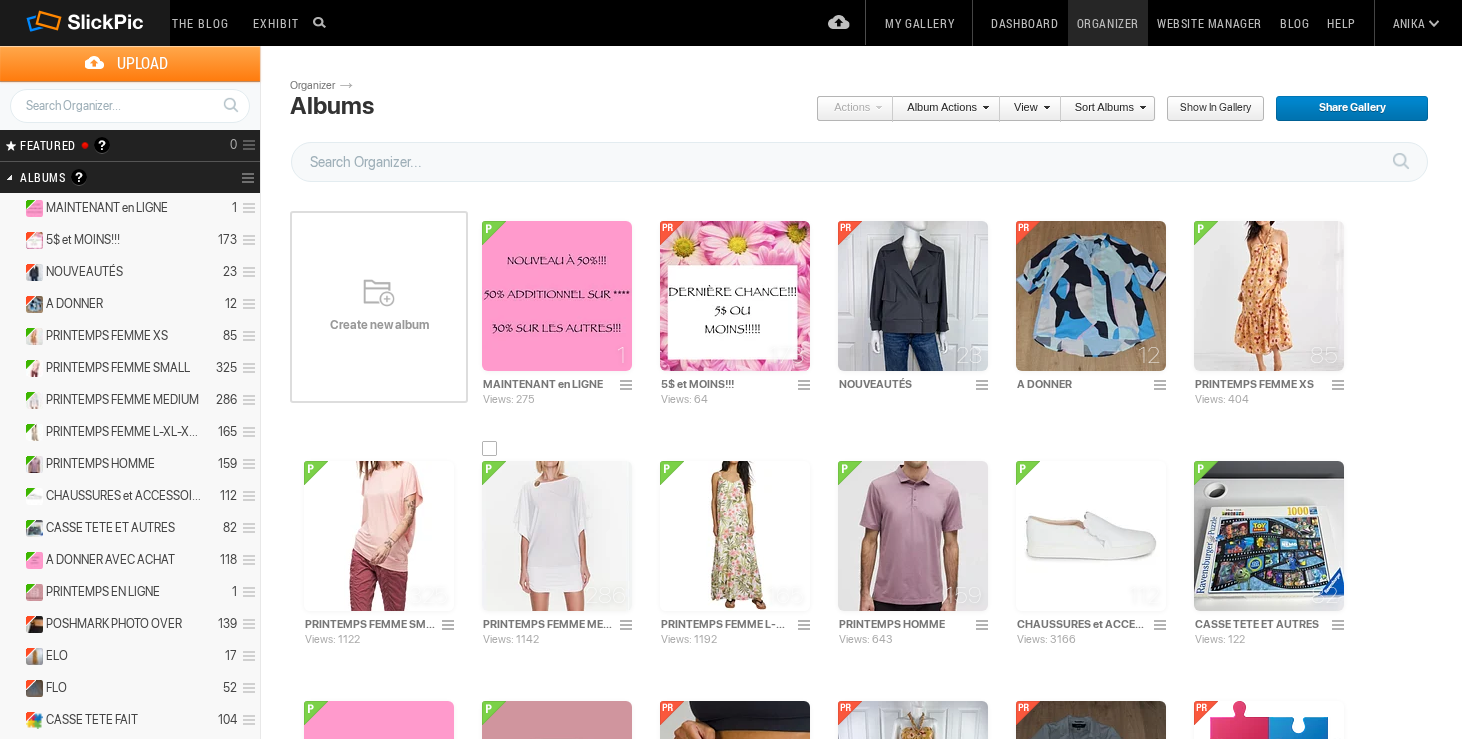 click at bounding box center [557, 536] 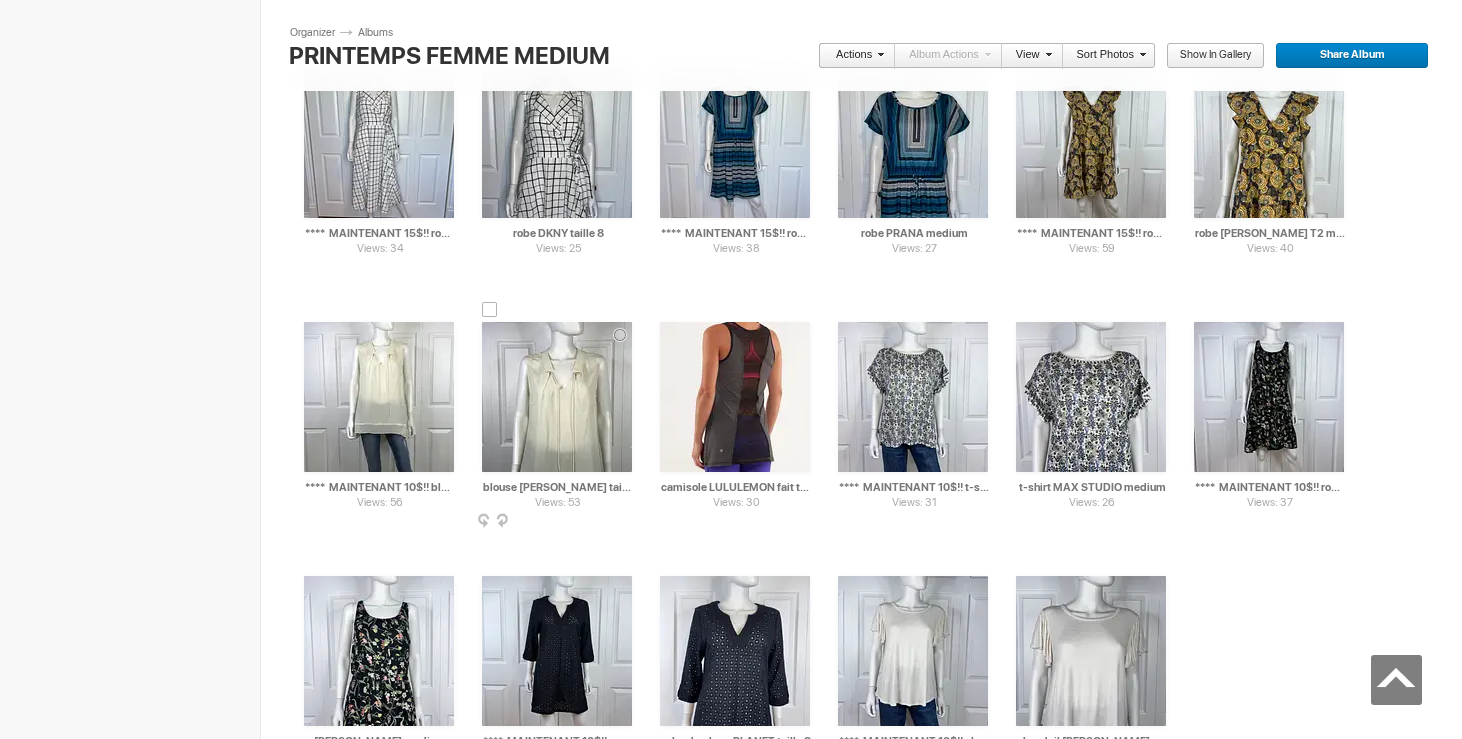 scroll, scrollTop: 11596, scrollLeft: 0, axis: vertical 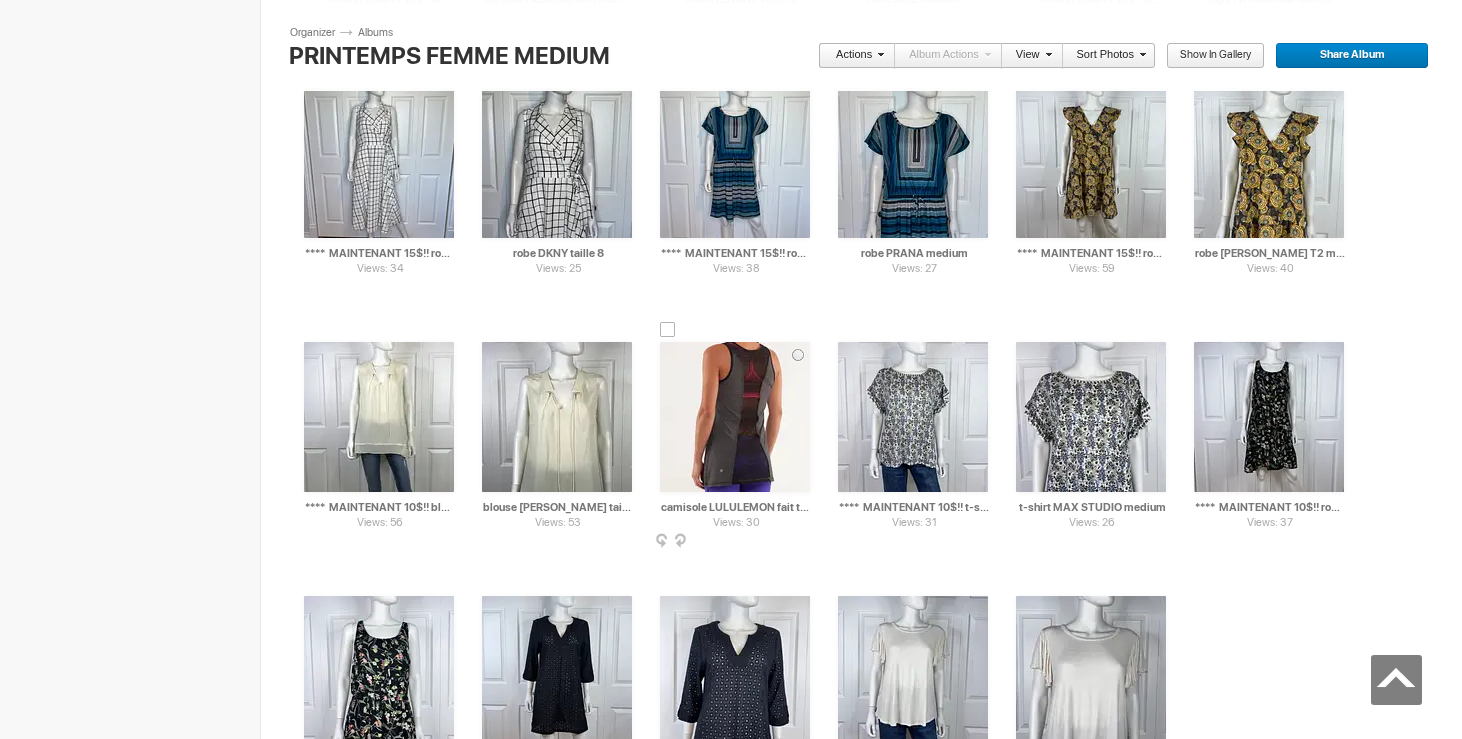click at bounding box center (808, 542) 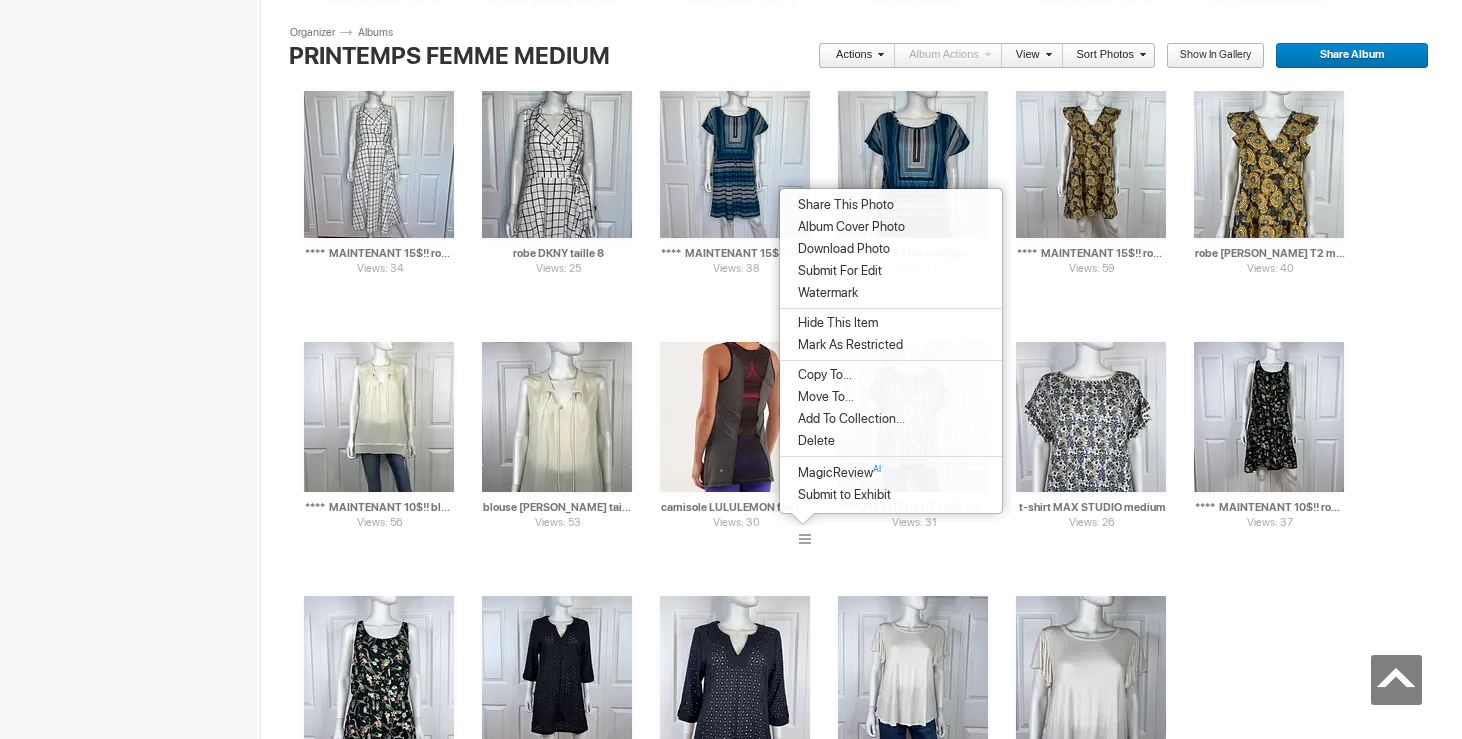 click on "Delete" at bounding box center (813, 441) 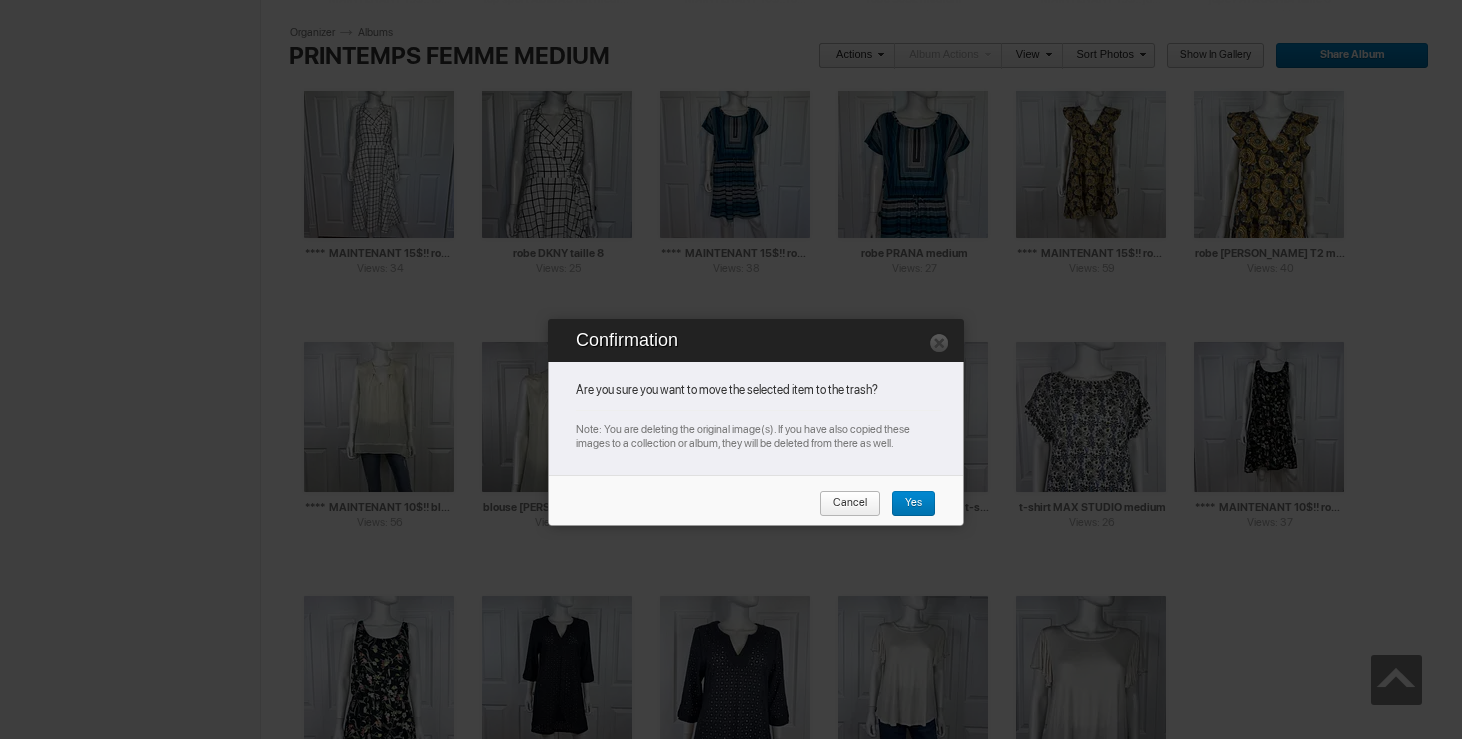 click on "Yes" at bounding box center (906, 504) 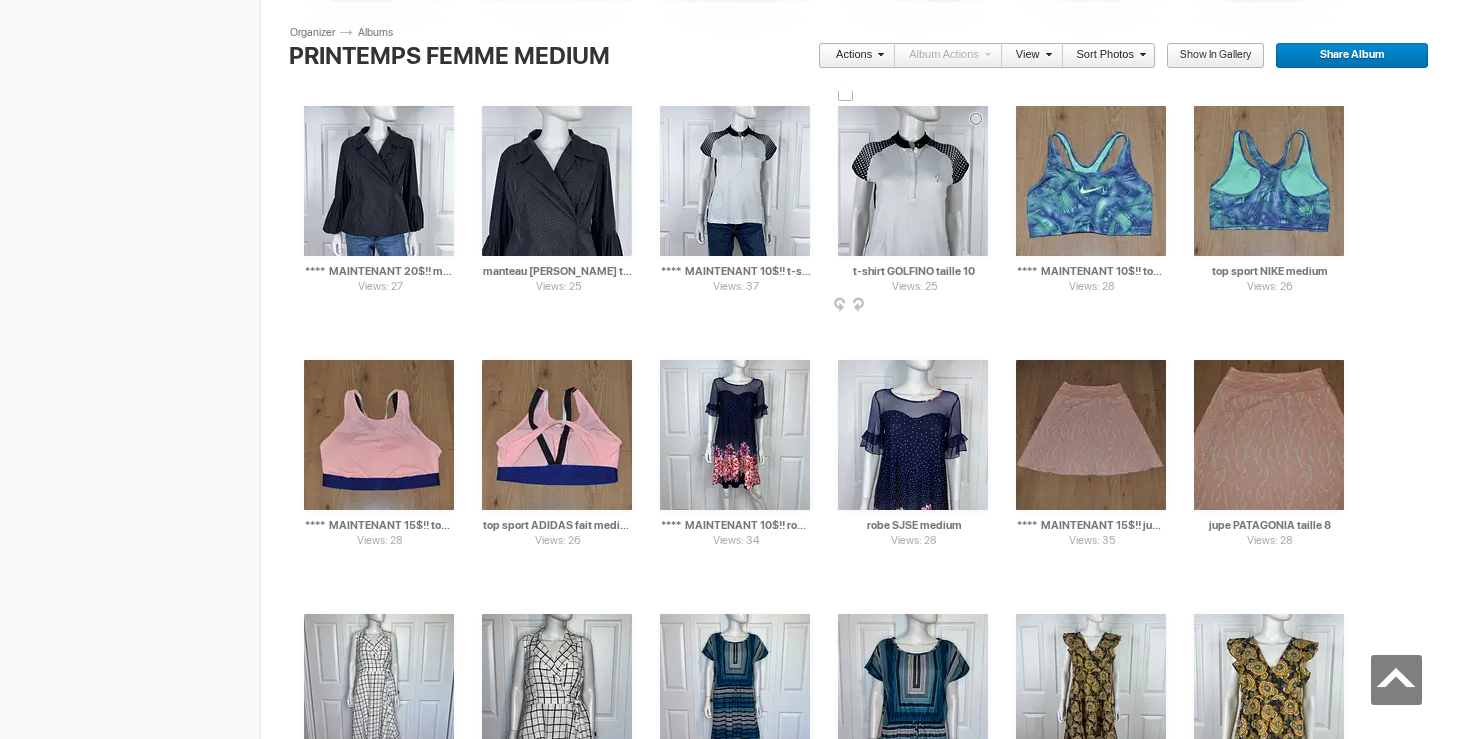 scroll, scrollTop: 11081, scrollLeft: 0, axis: vertical 